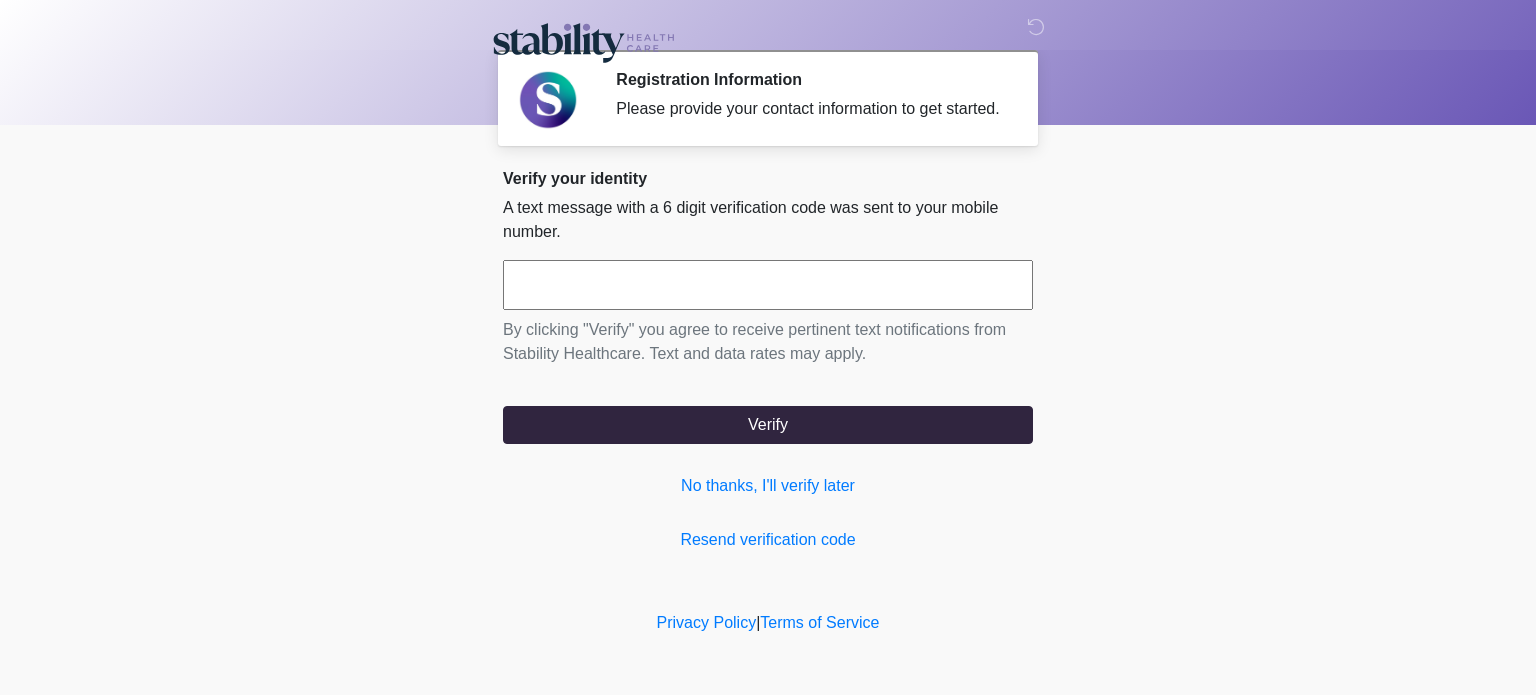 scroll, scrollTop: 0, scrollLeft: 0, axis: both 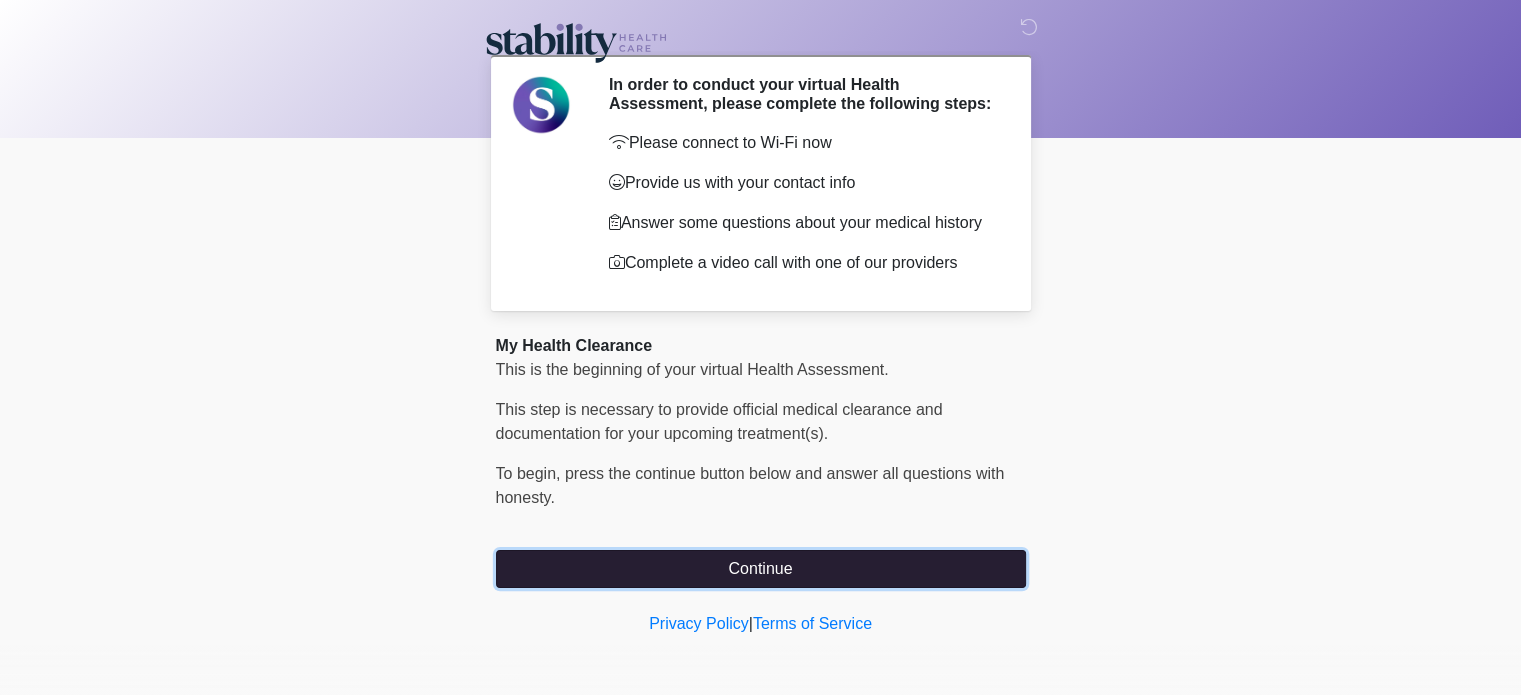 click on "Continue" at bounding box center (761, 569) 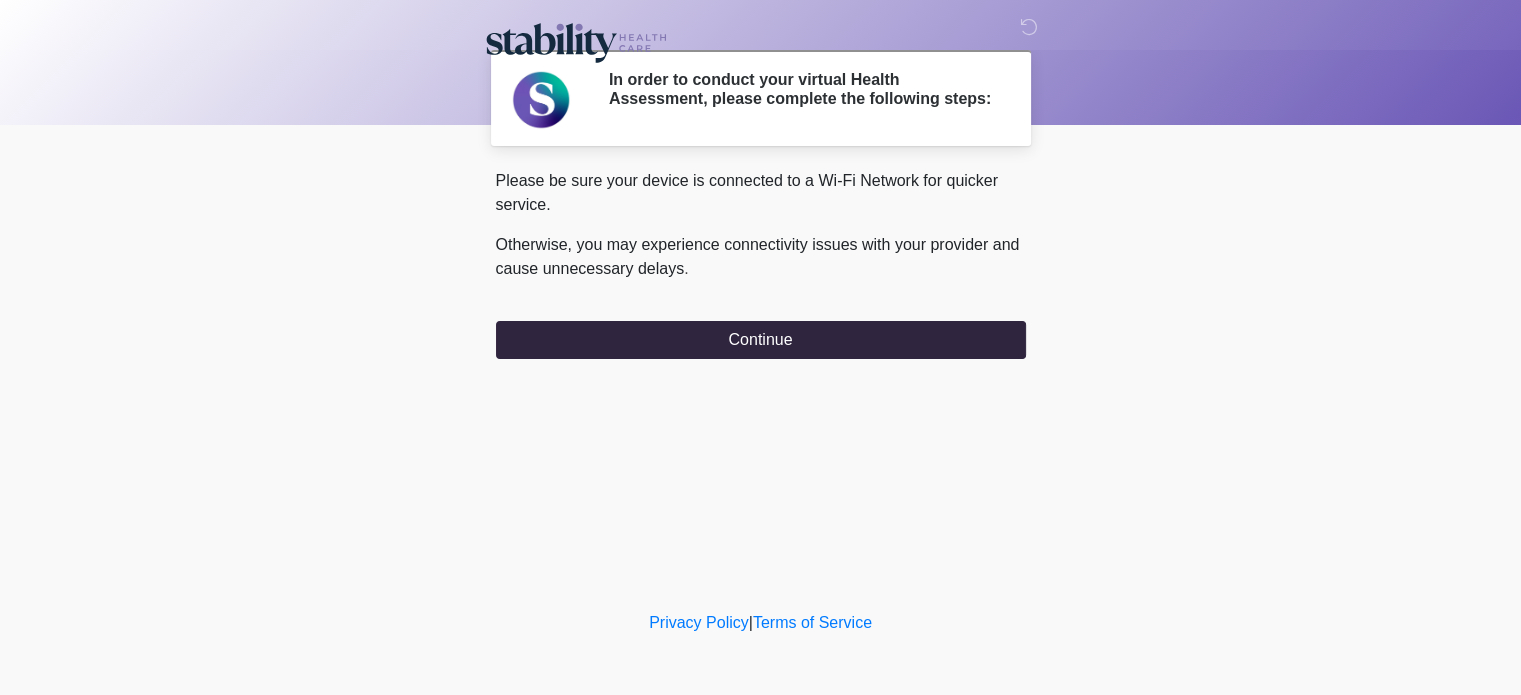 scroll, scrollTop: 0, scrollLeft: 0, axis: both 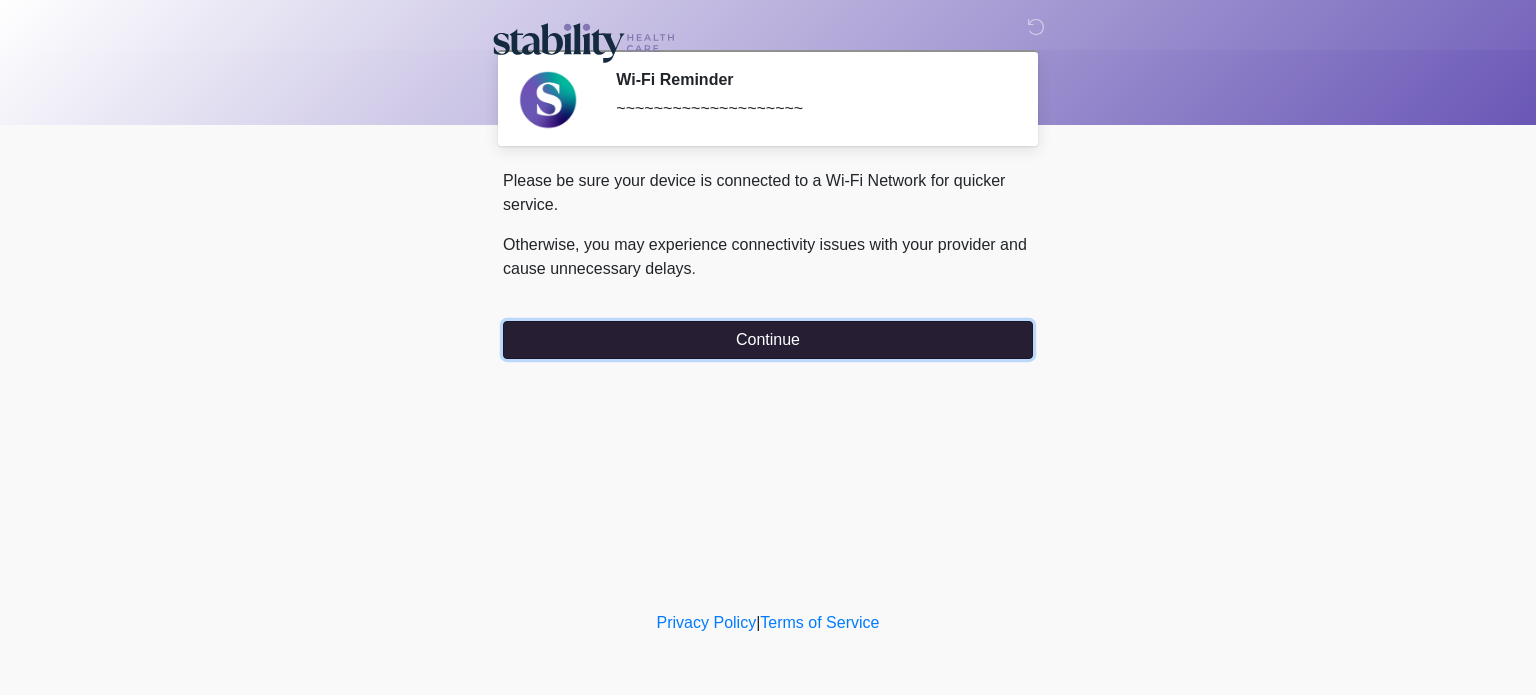 click on "Continue" at bounding box center (768, 340) 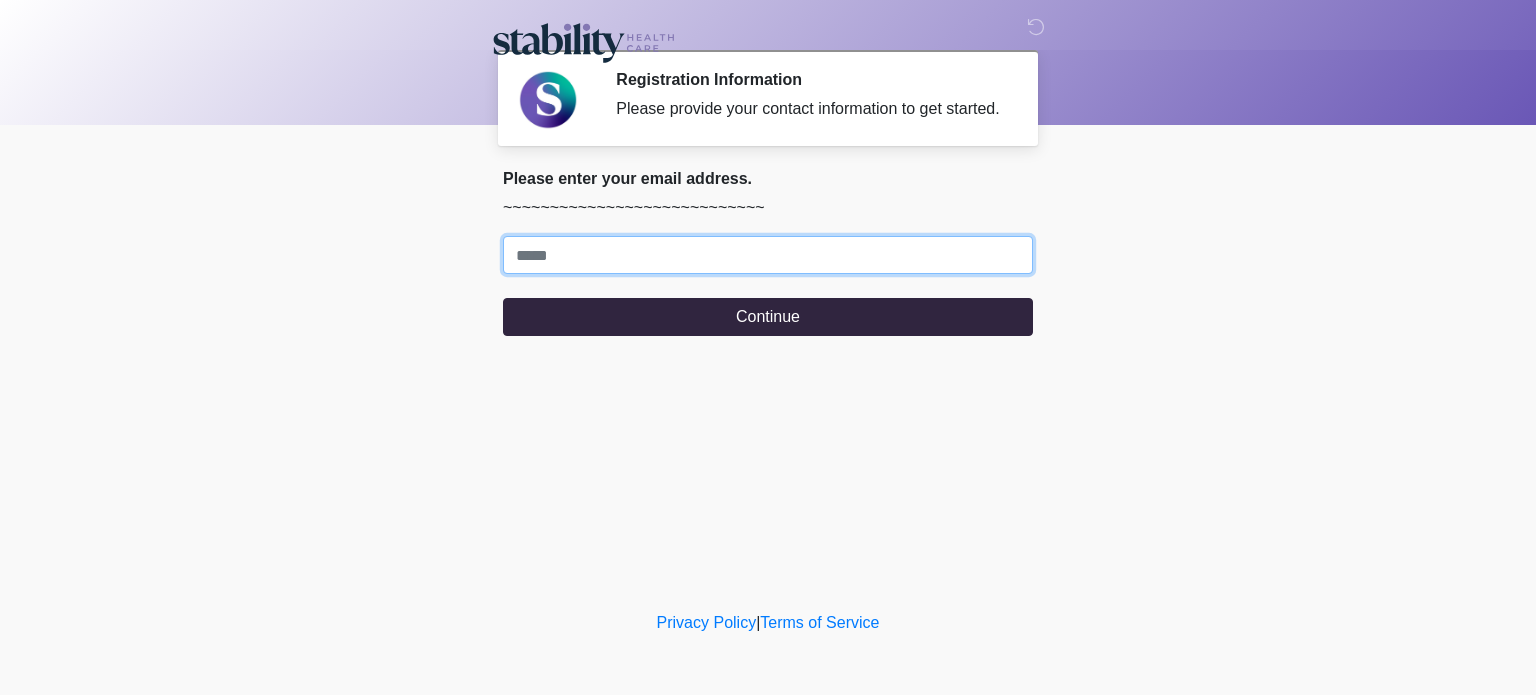 click on "Where should we email your response?" at bounding box center [768, 255] 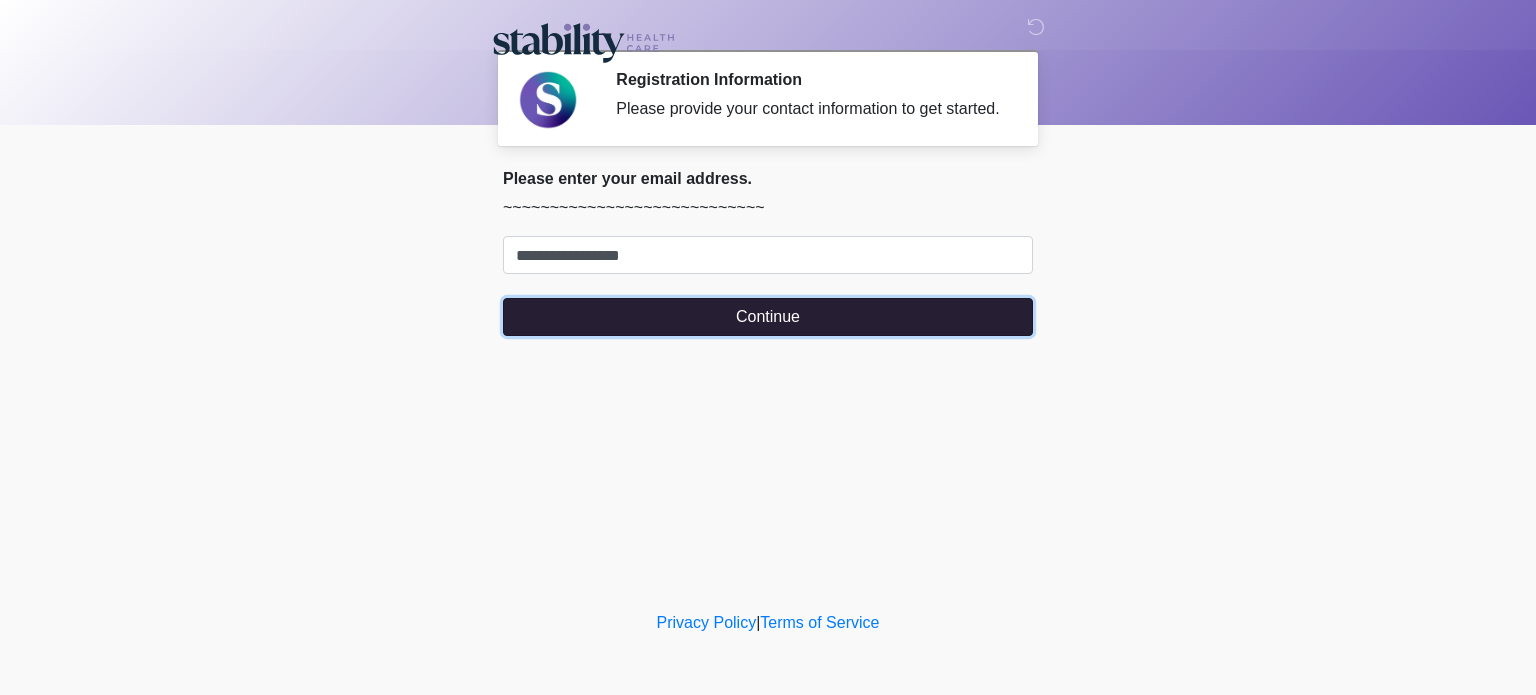 click on "Continue" at bounding box center [768, 317] 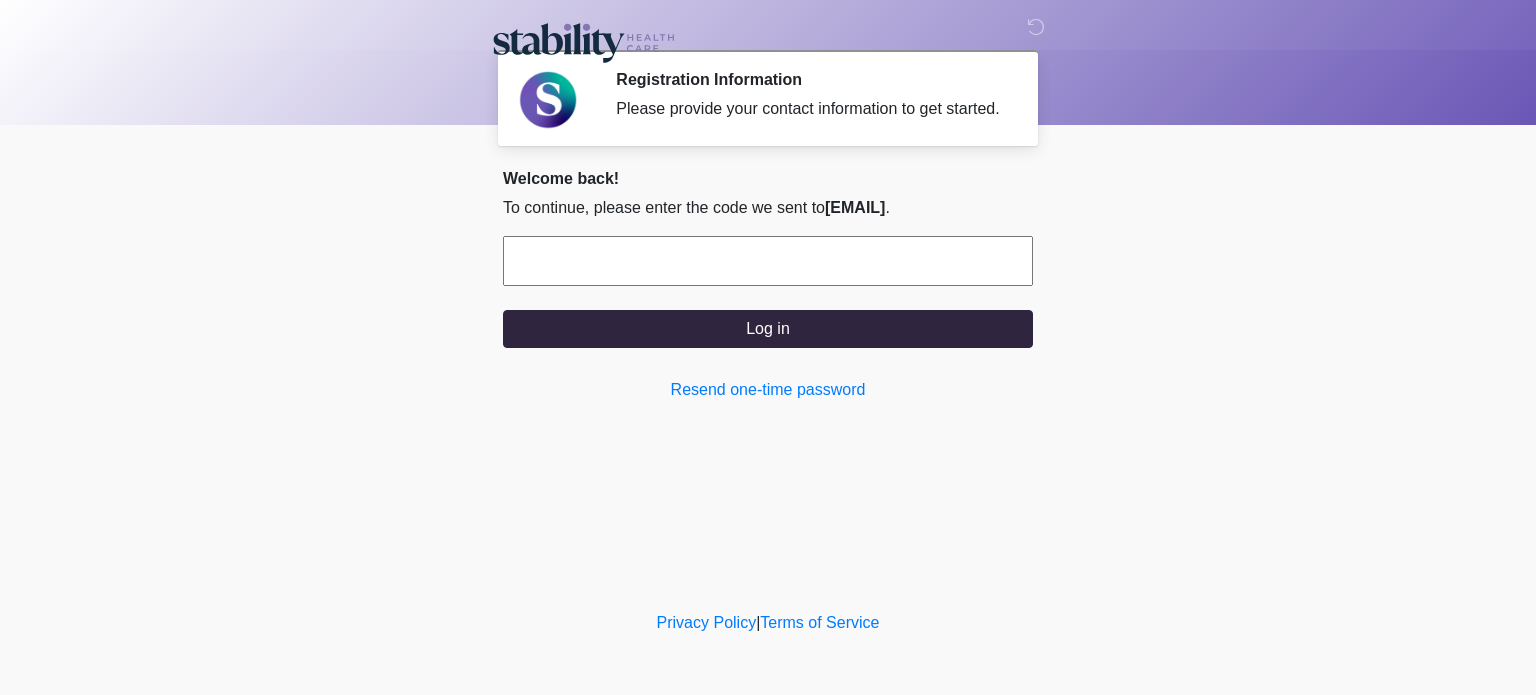 paste on "******" 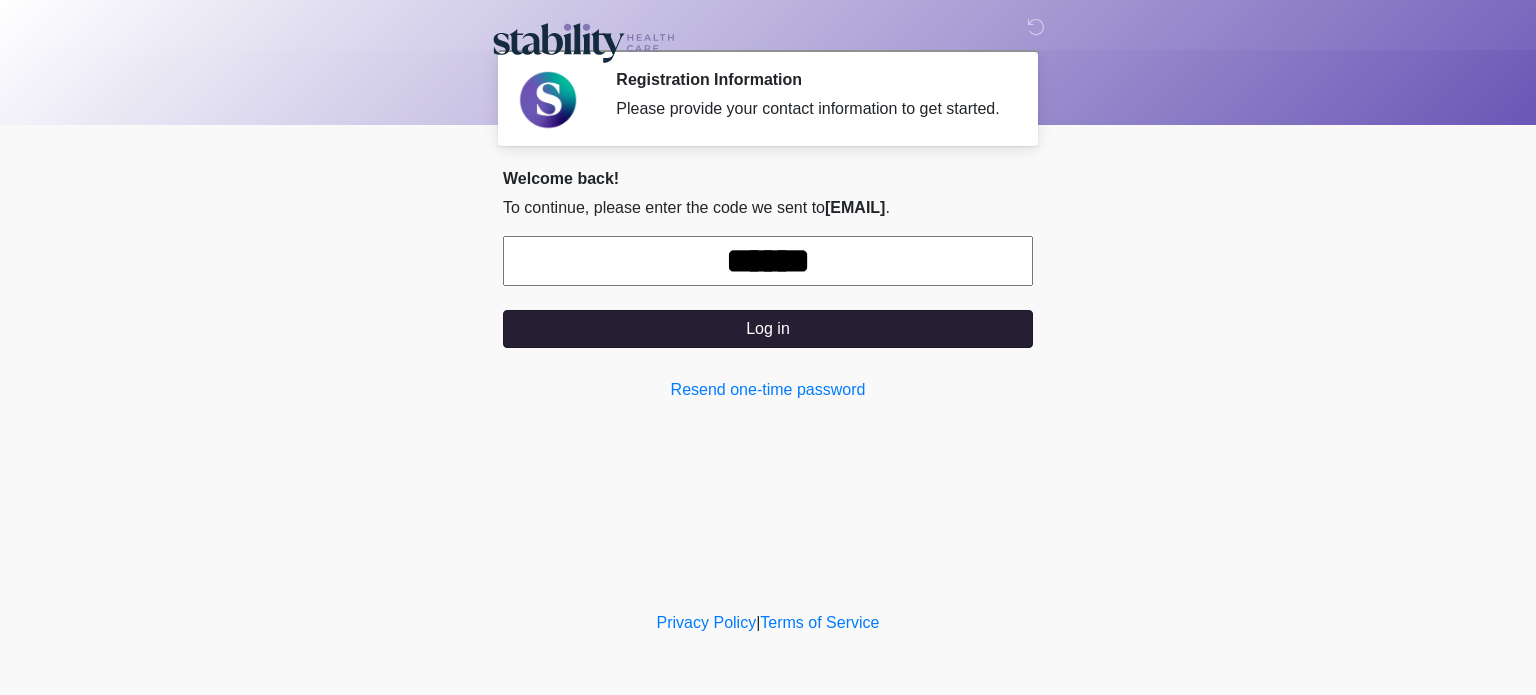 type on "******" 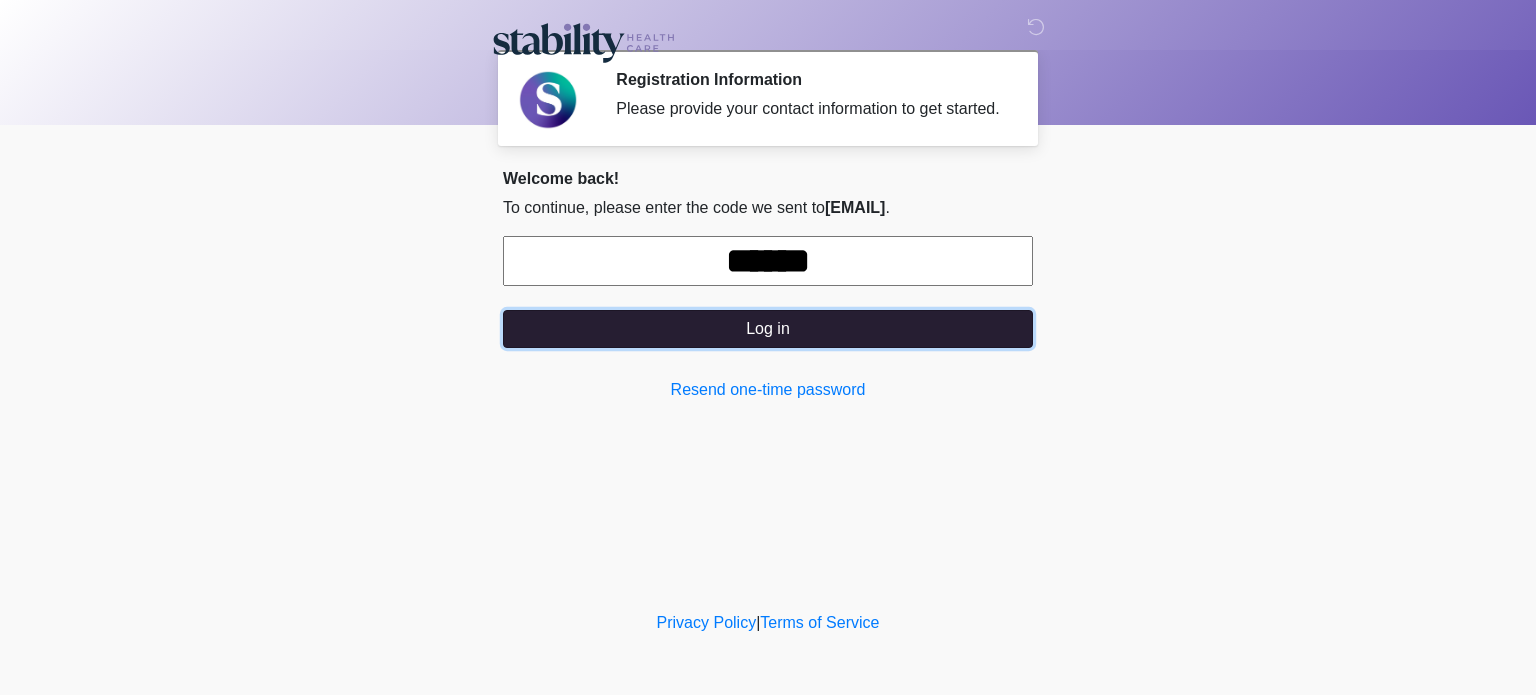 click on "Log in" at bounding box center [768, 329] 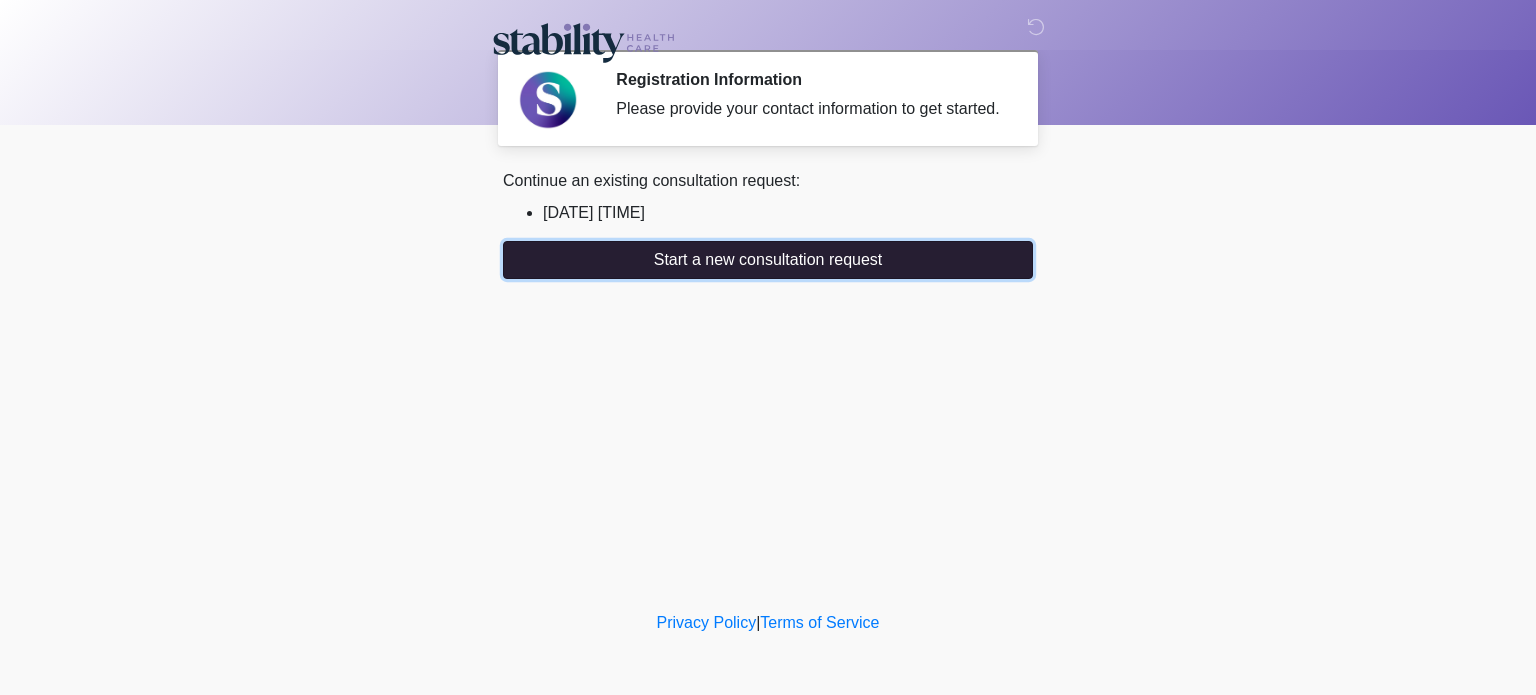 click on "Start a new consultation request" at bounding box center (768, 260) 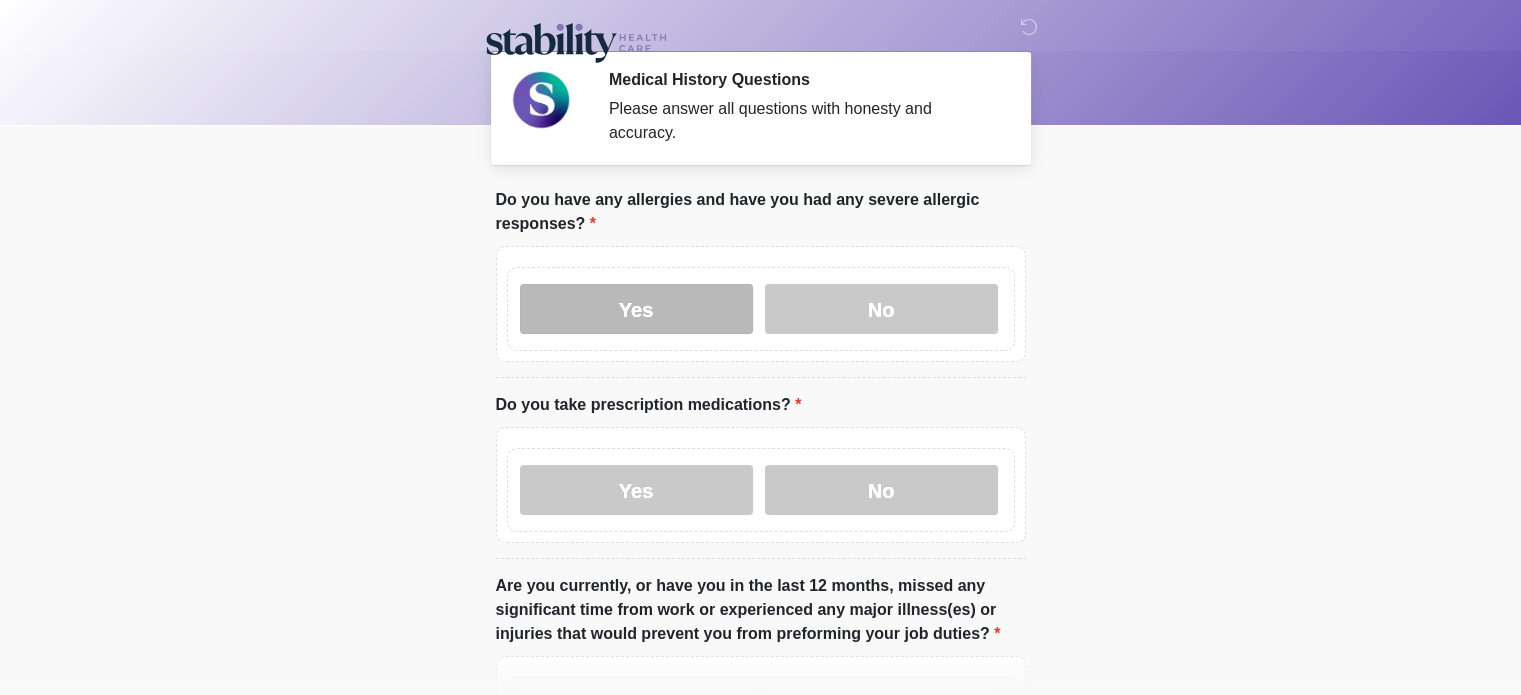 click on "Yes" at bounding box center [636, 309] 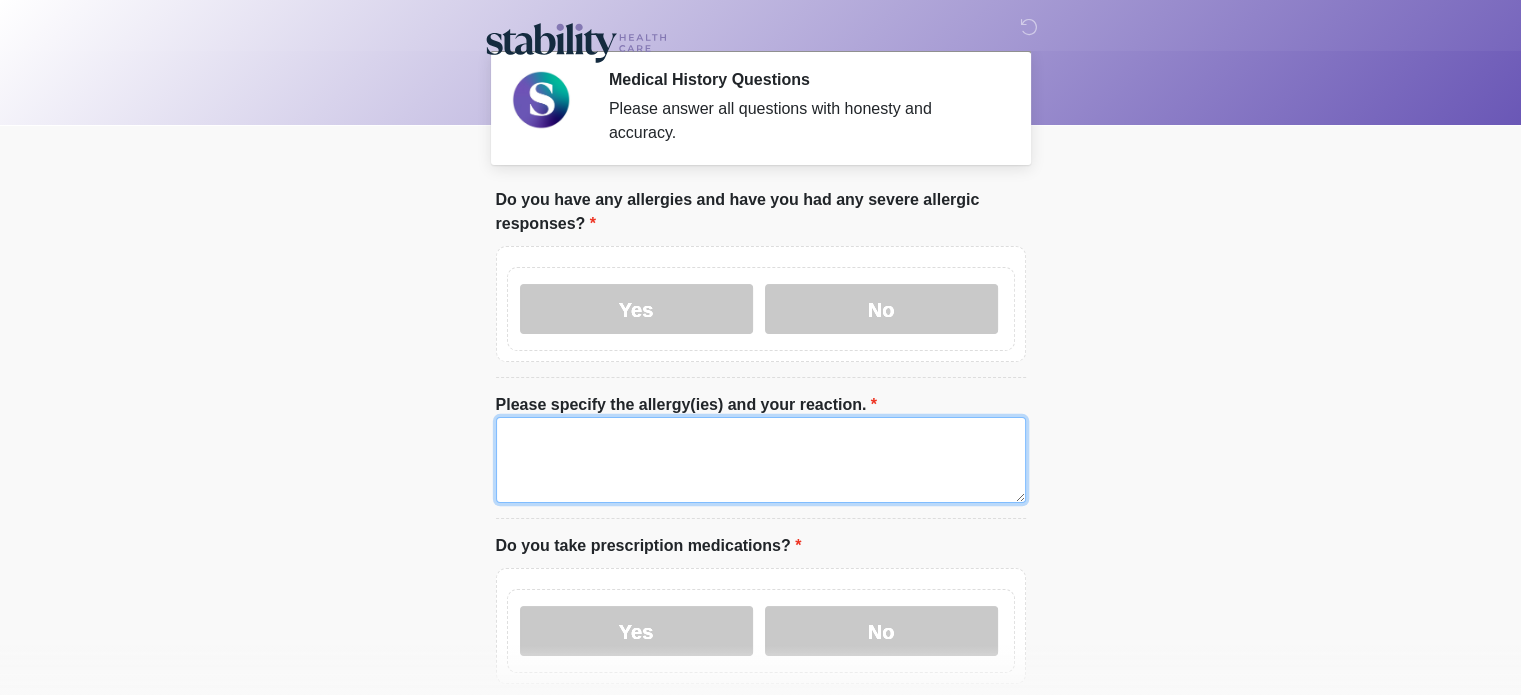 click on "Please specify the allergy(ies) and your reaction." at bounding box center [761, 460] 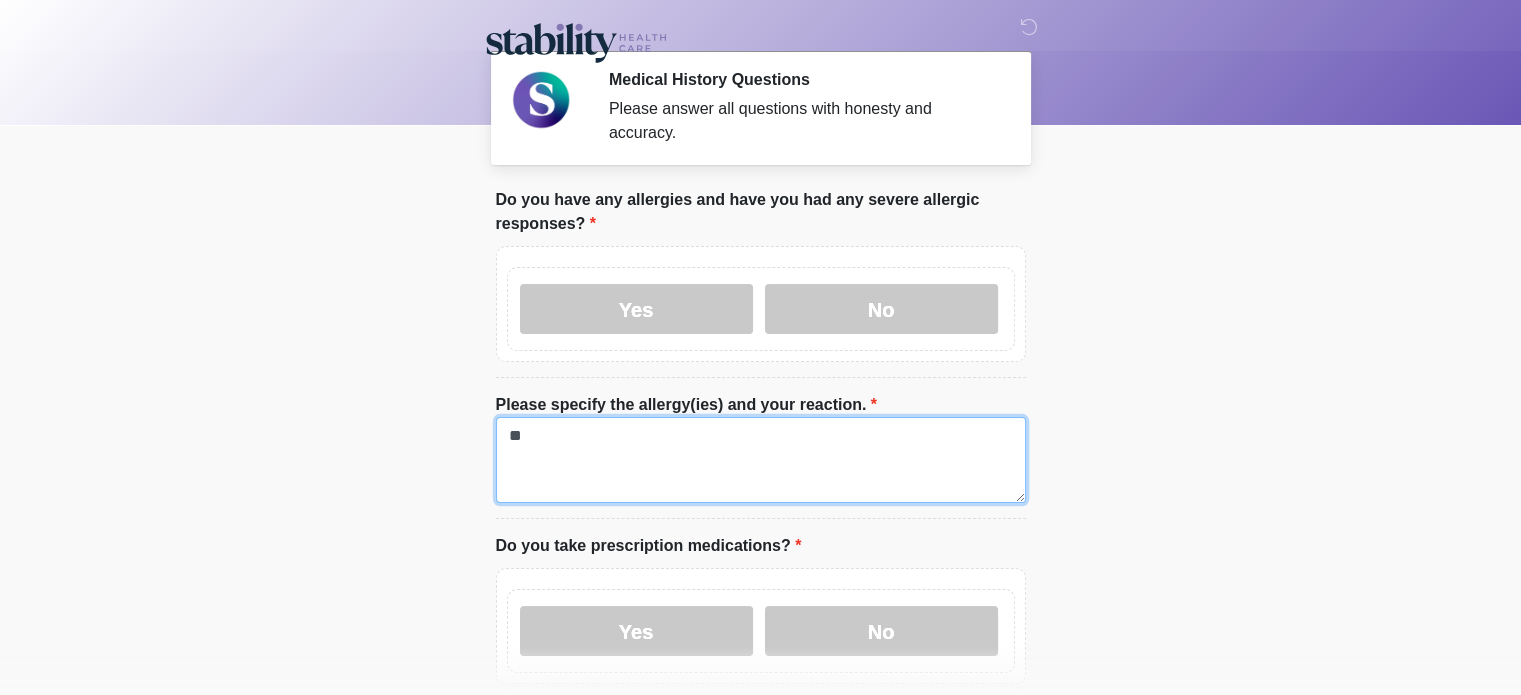 type on "*" 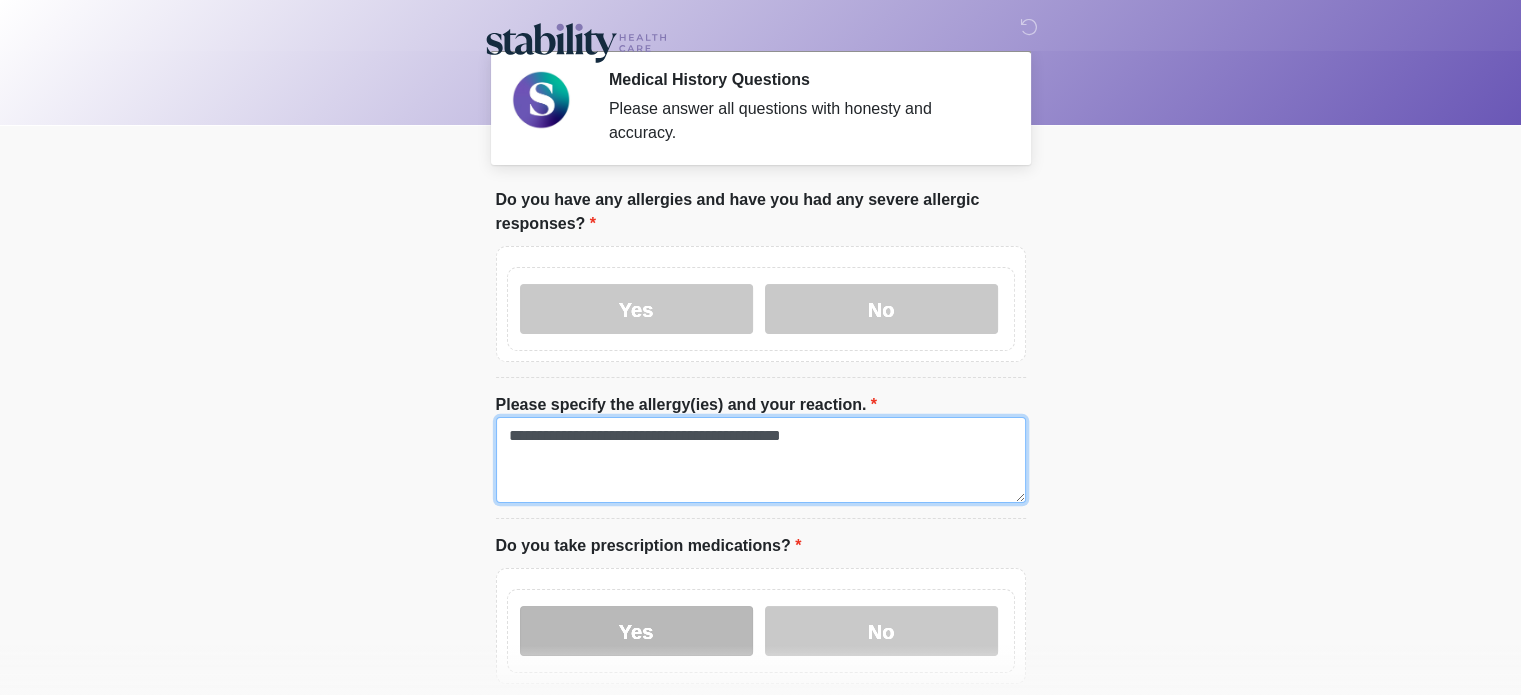 type on "**********" 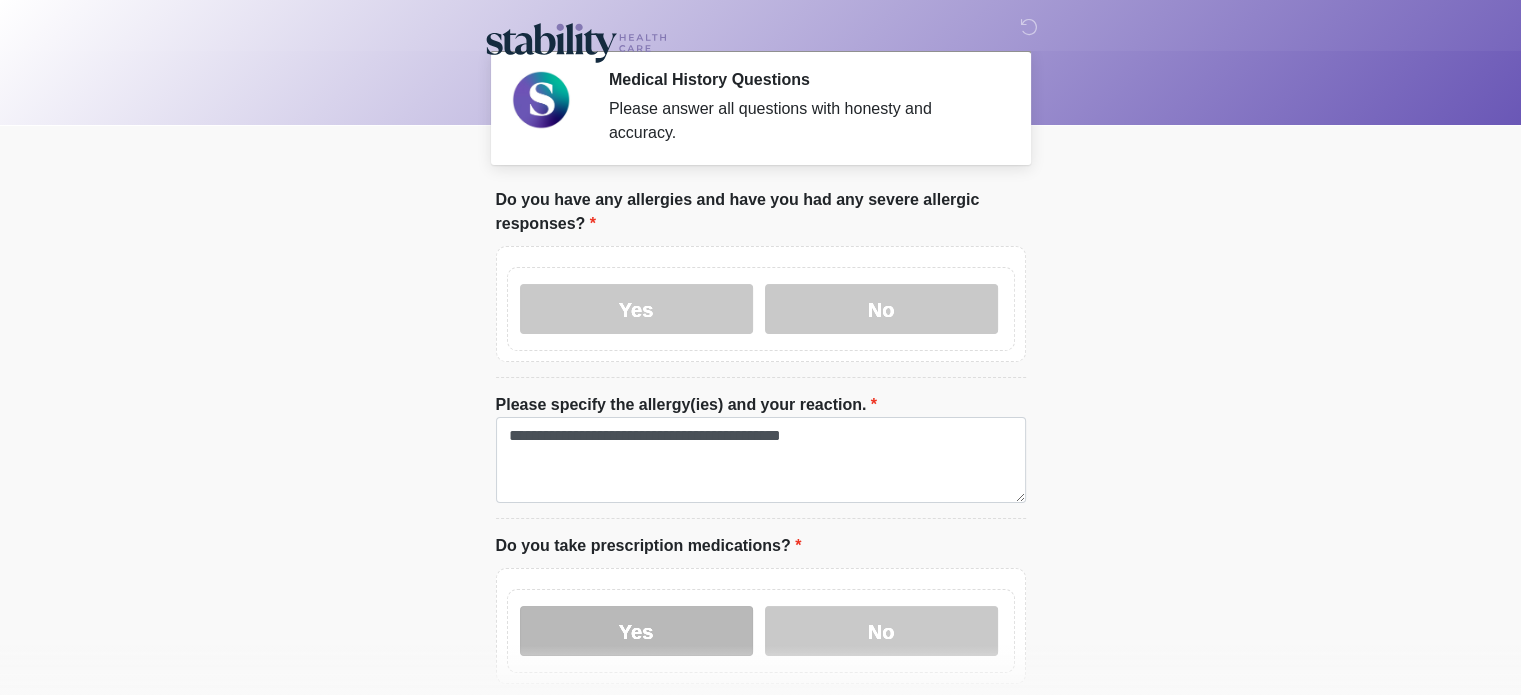 click on "Yes" at bounding box center [636, 631] 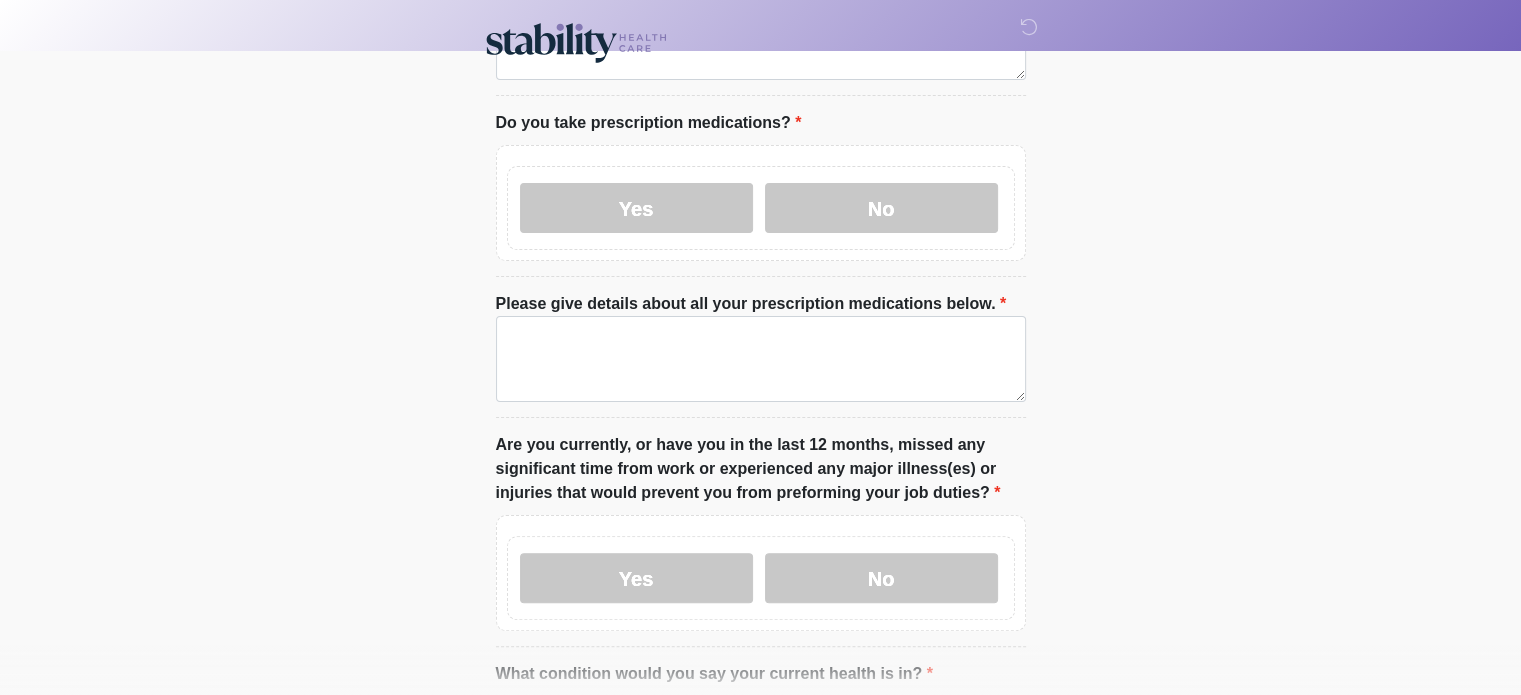 scroll, scrollTop: 425, scrollLeft: 0, axis: vertical 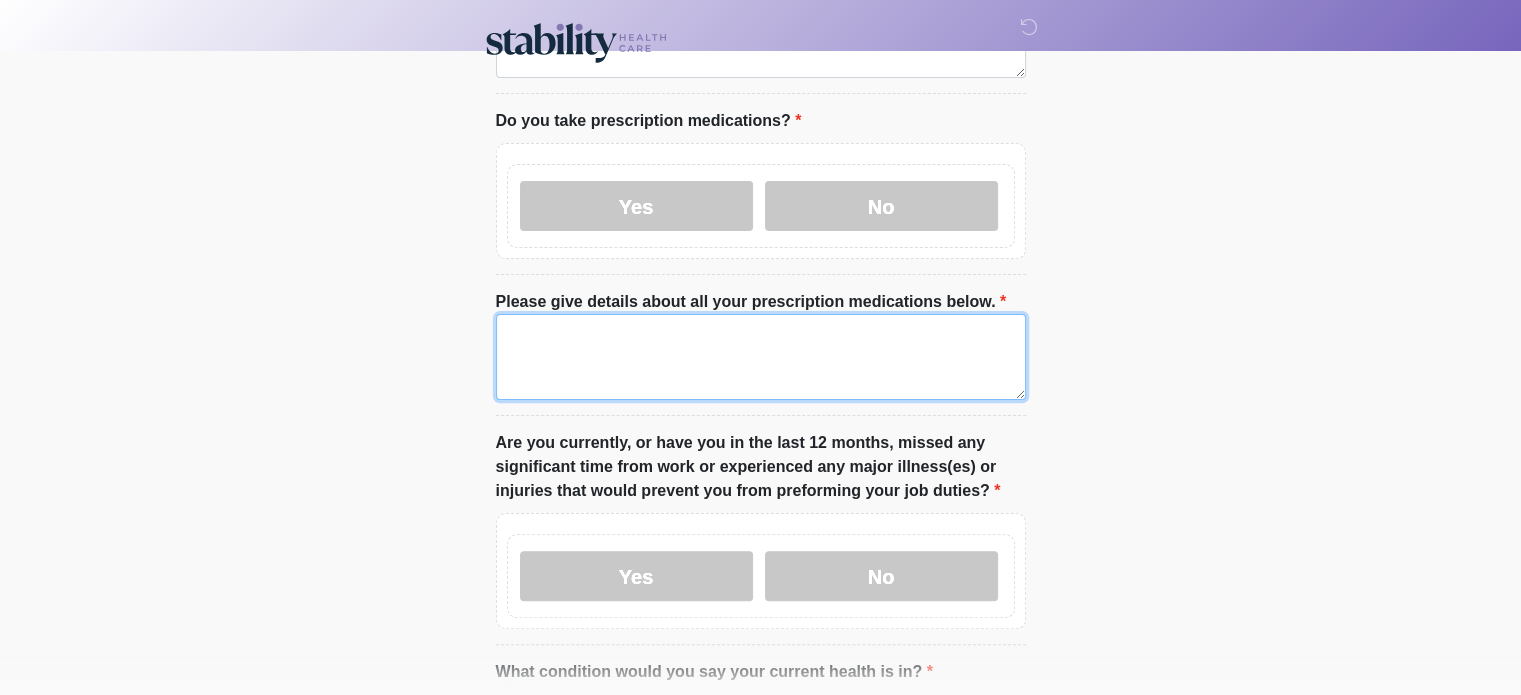 click on "Please give details about all your prescription medications below." at bounding box center [761, 357] 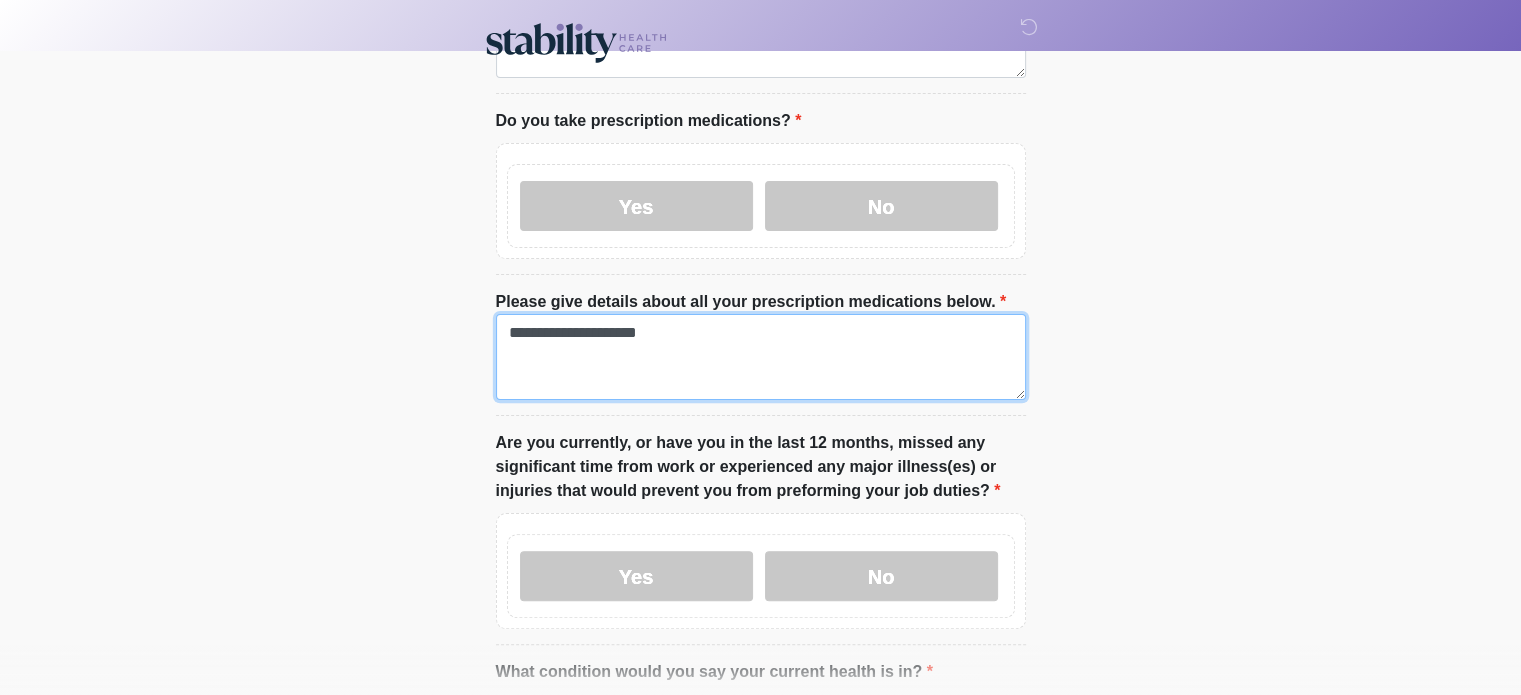 click on "**********" at bounding box center (761, 357) 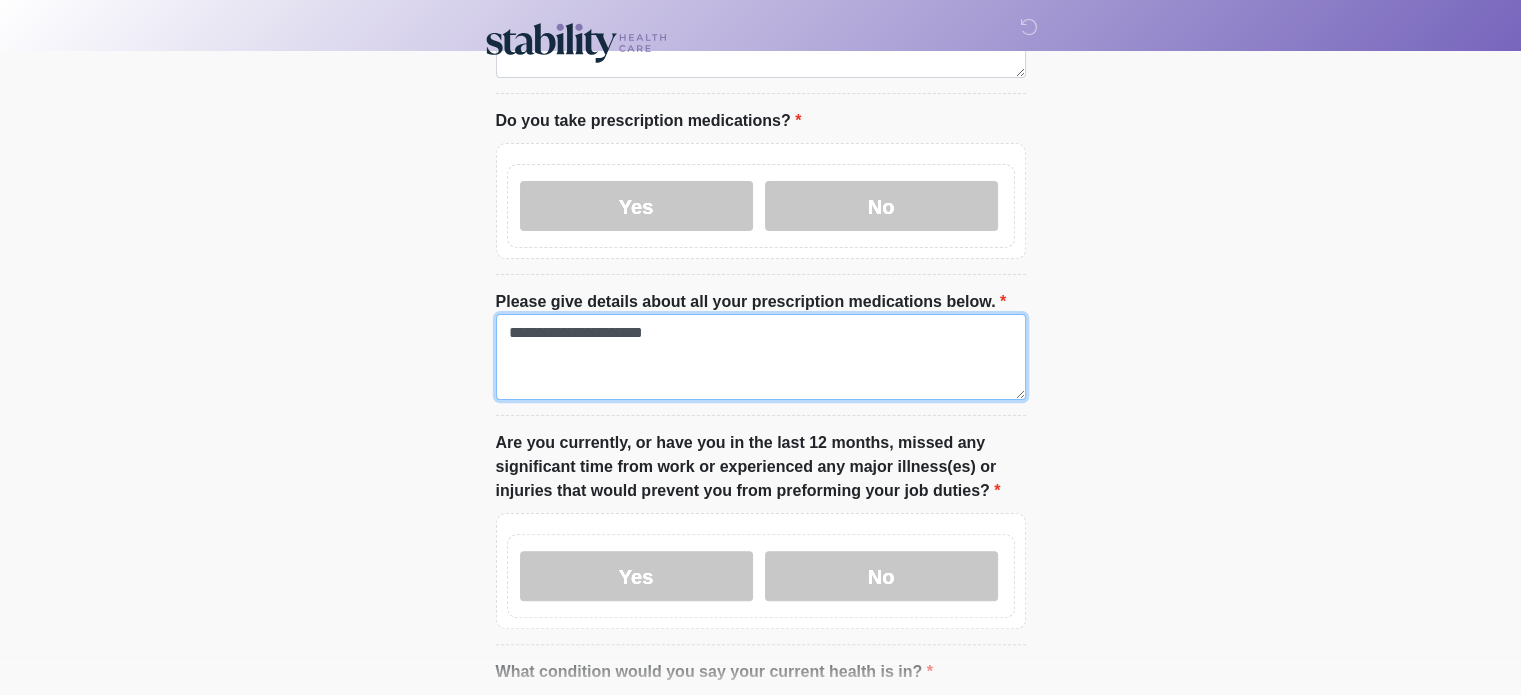click on "**********" at bounding box center [761, 357] 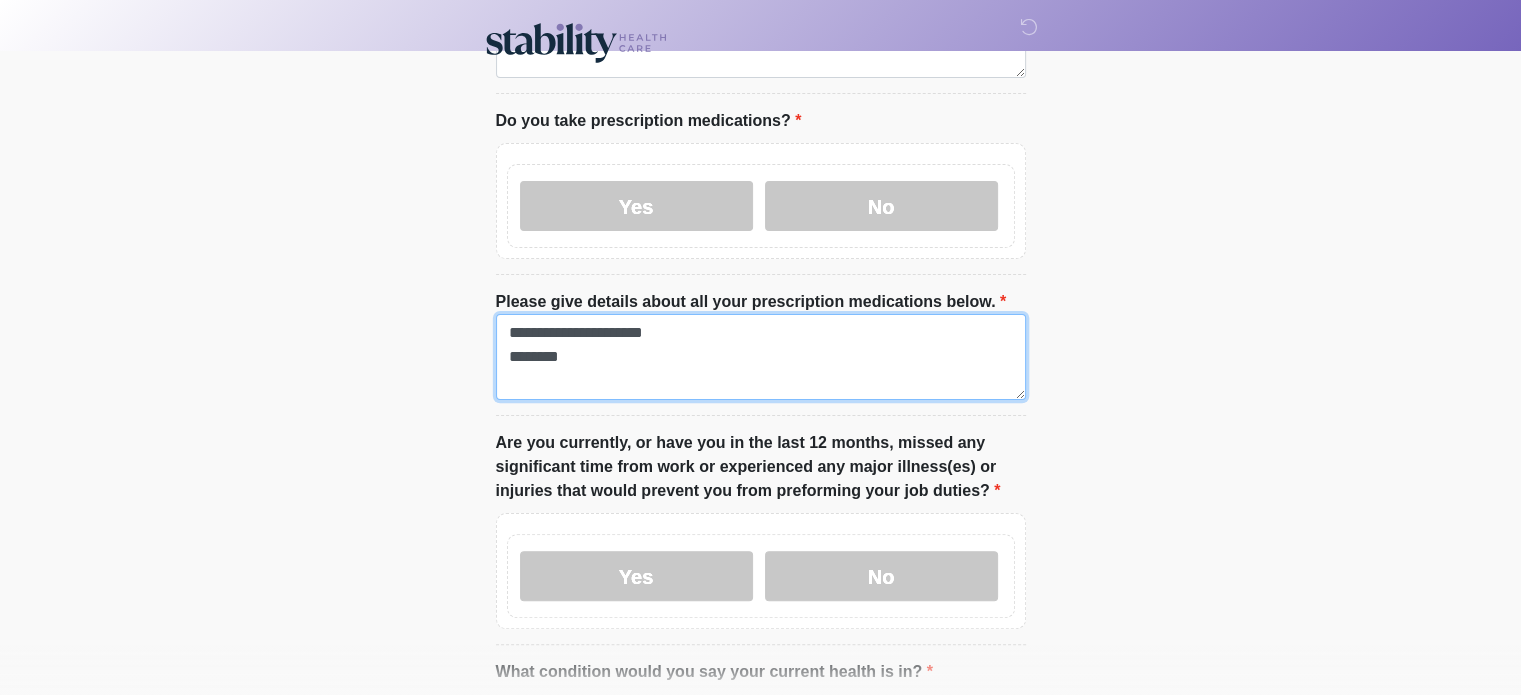 click on "[REDACTED]" at bounding box center [761, 357] 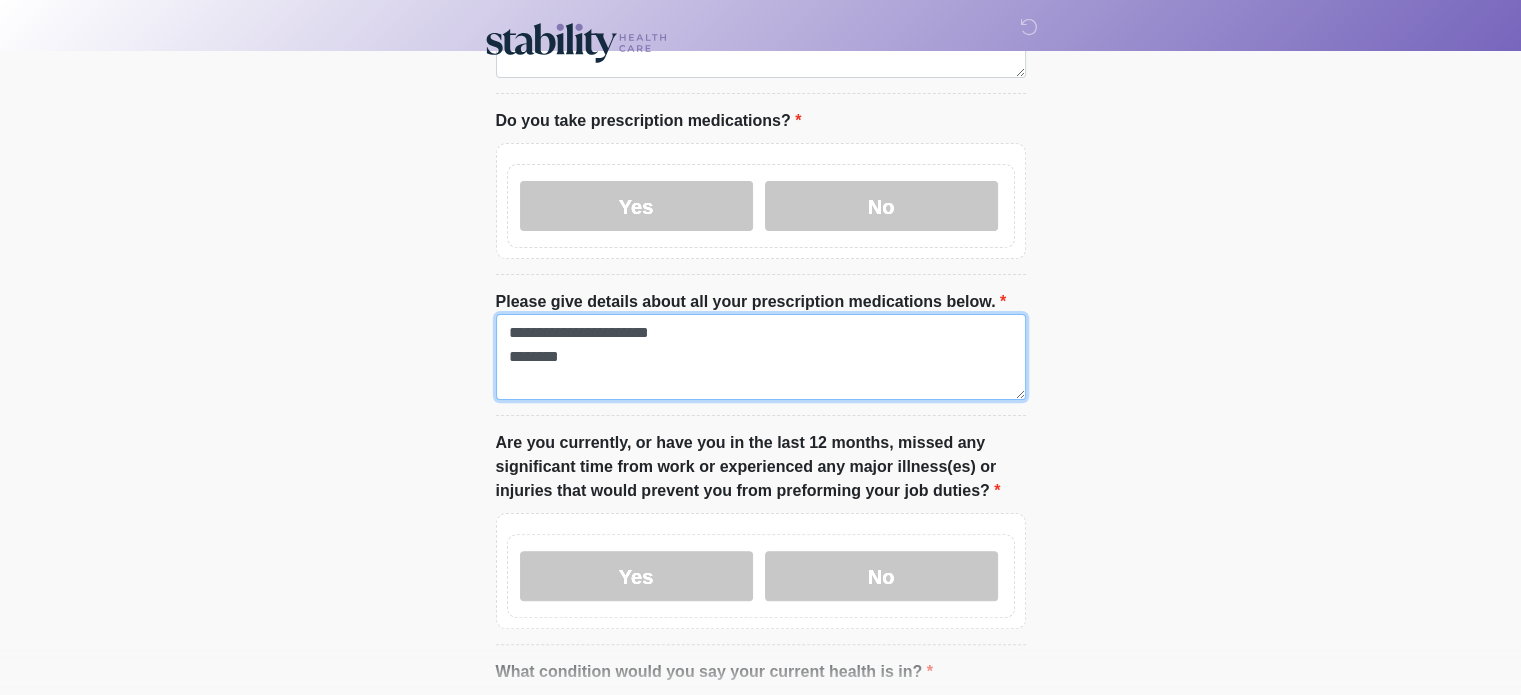click on "[REDACTED]" at bounding box center [761, 357] 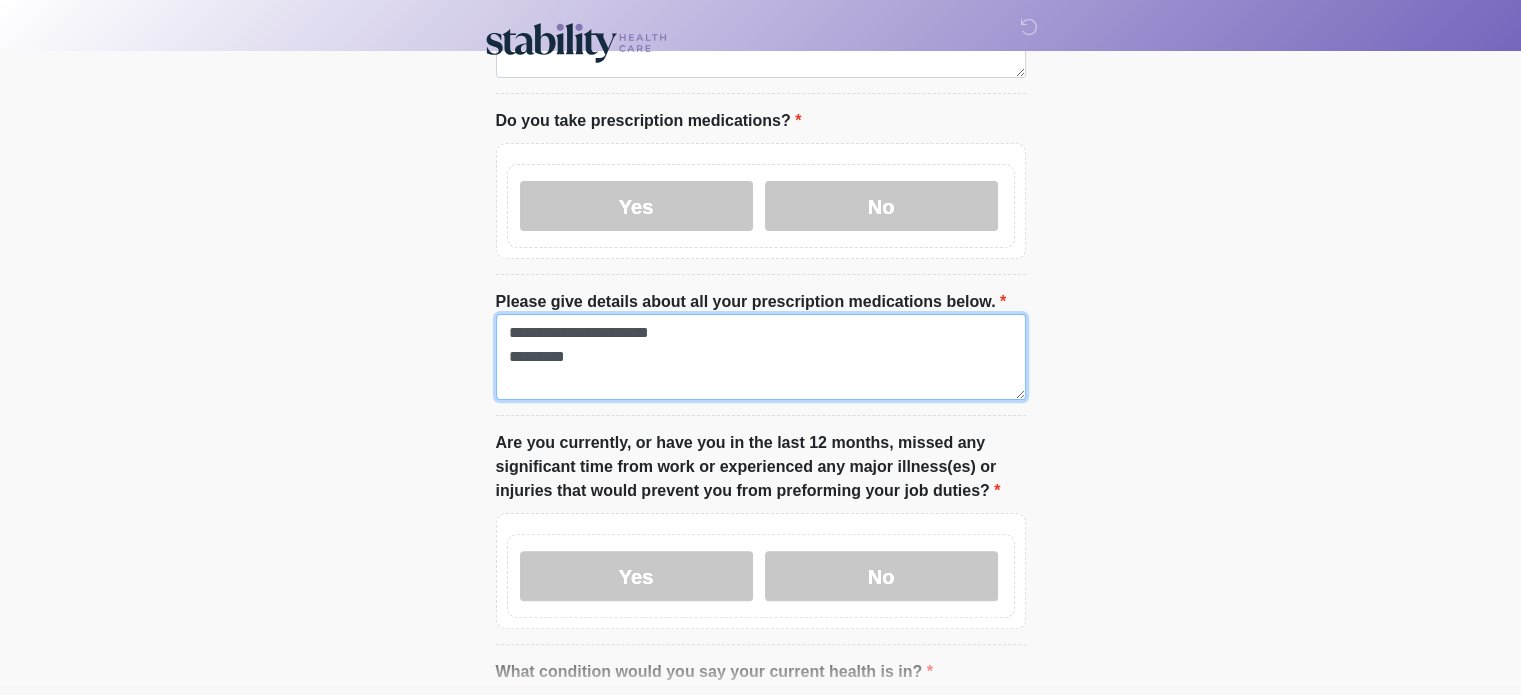 click on "[REDACTED]" at bounding box center [761, 357] 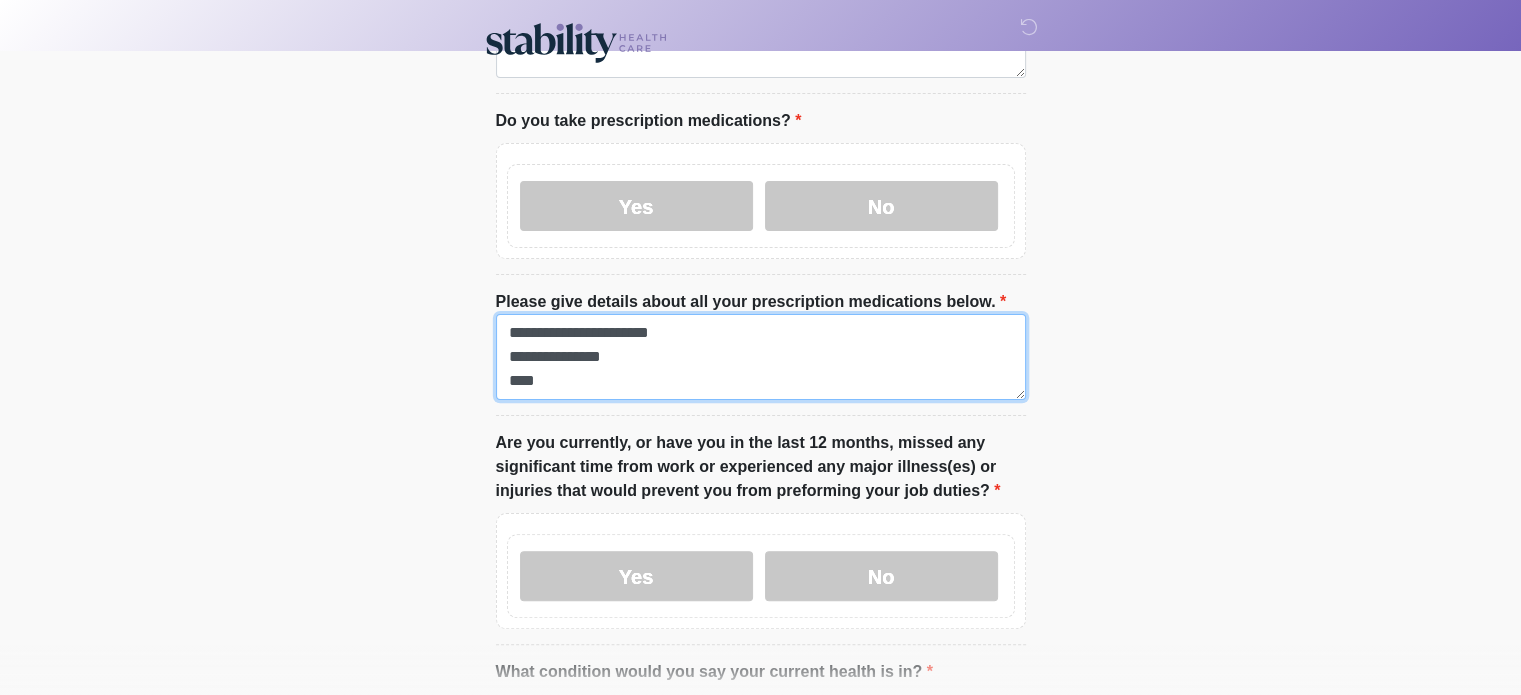 click on "[REDACTED]" at bounding box center (761, 357) 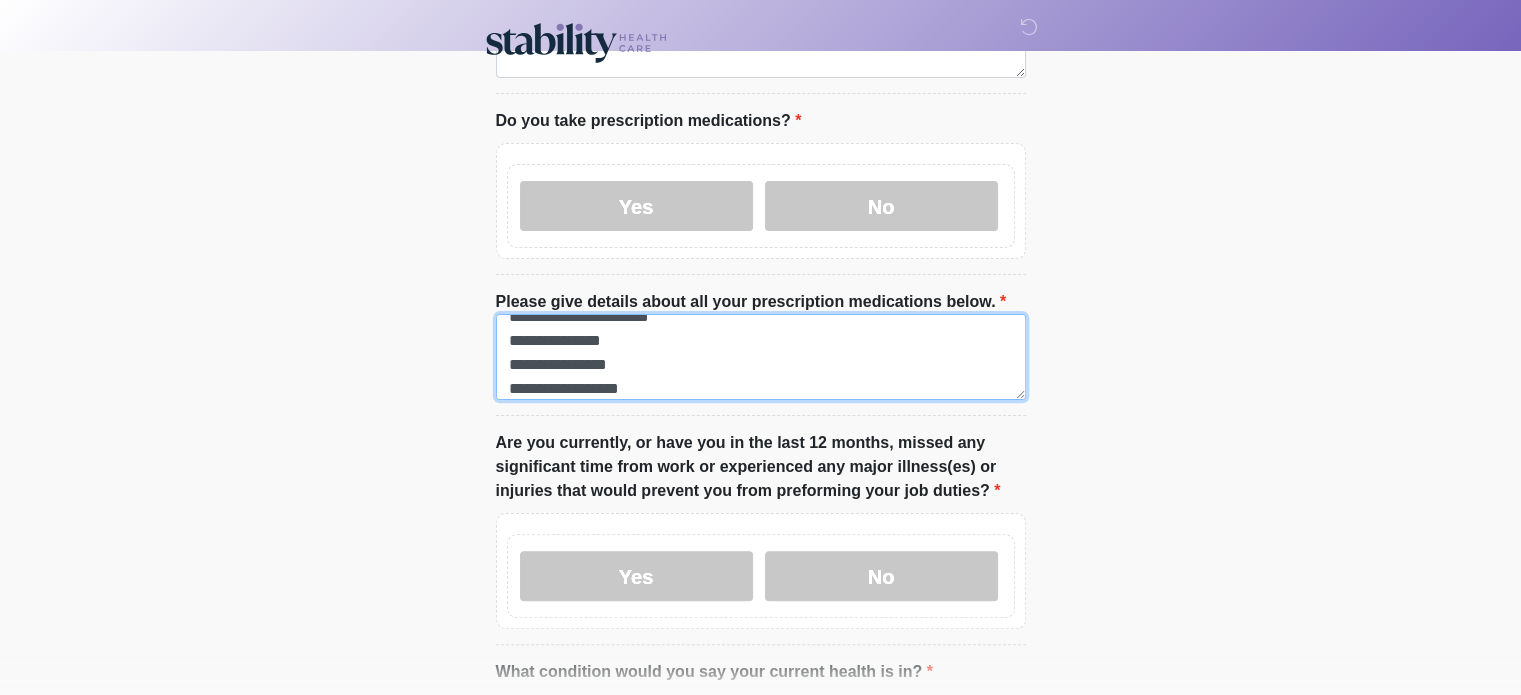 scroll, scrollTop: 40, scrollLeft: 0, axis: vertical 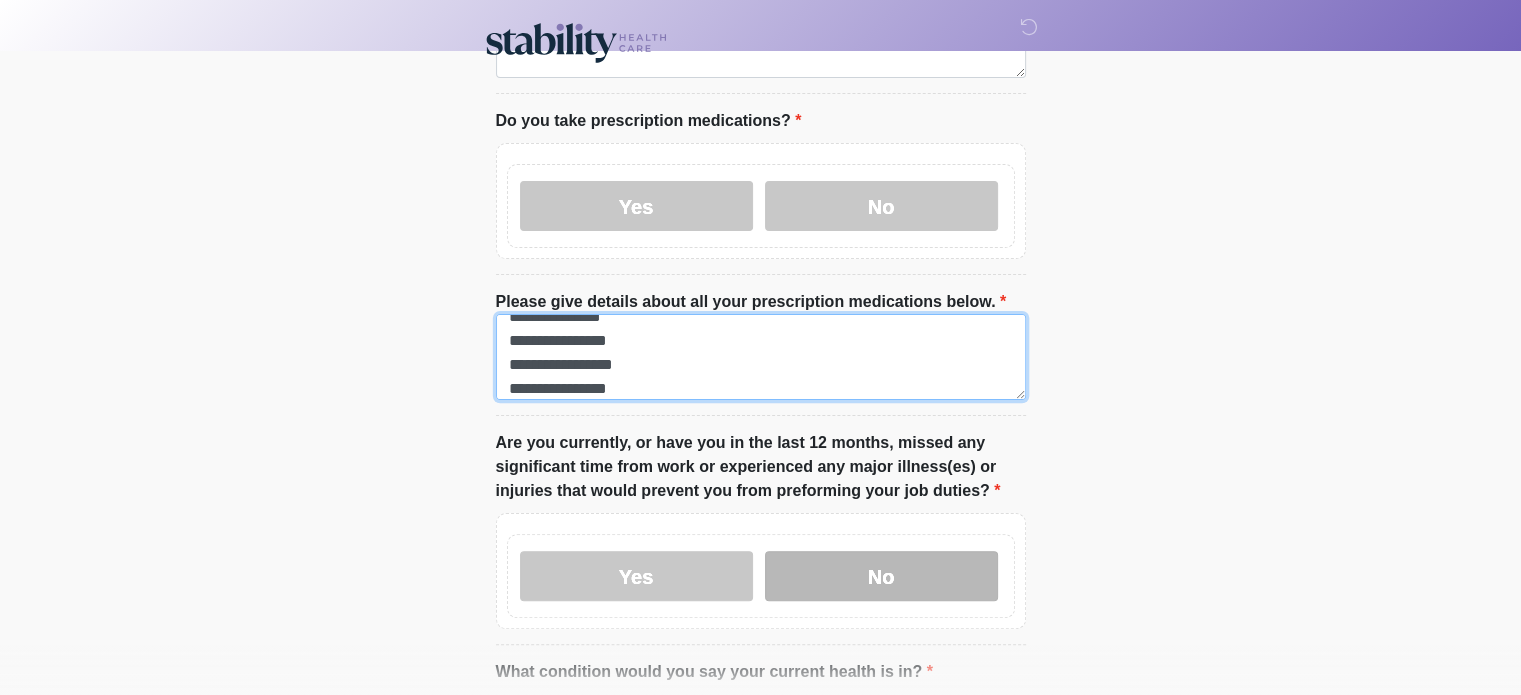 type on "[REDACTED]" 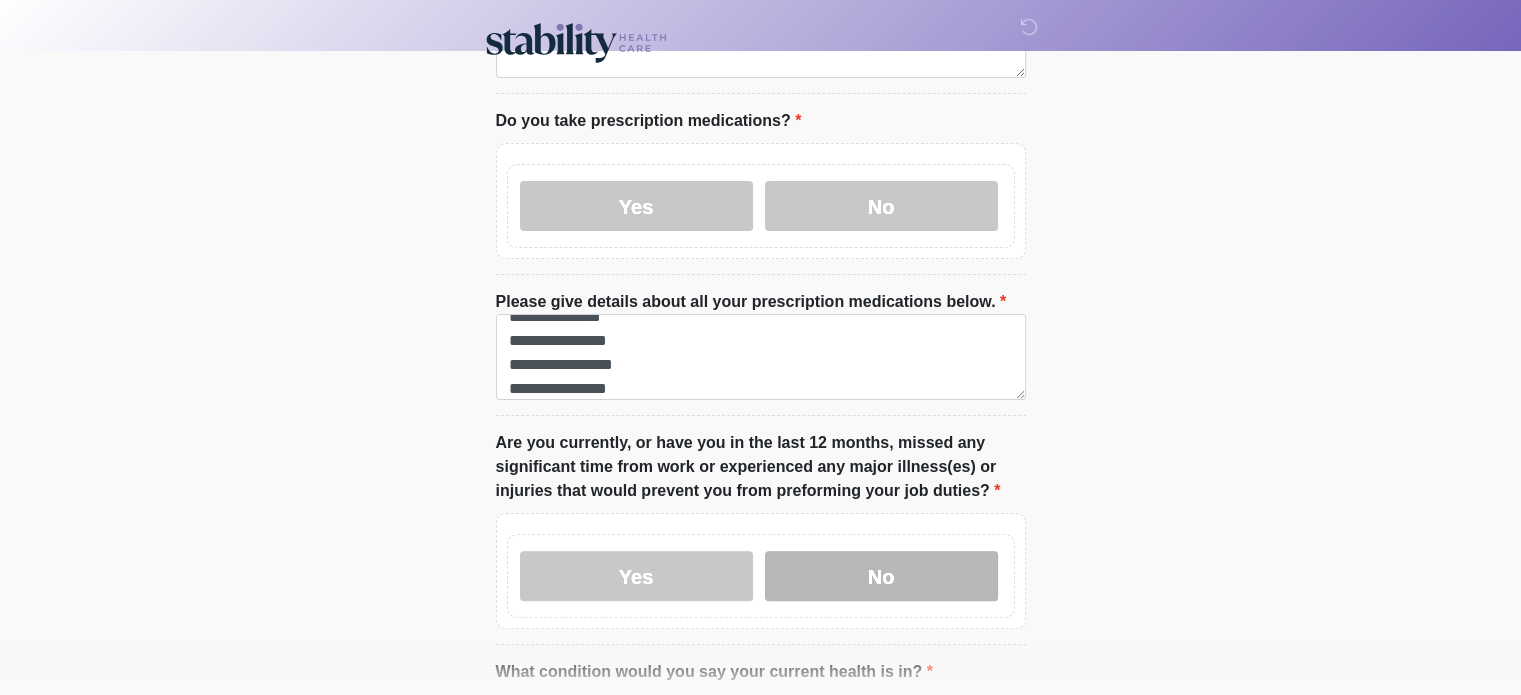click on "No" at bounding box center (881, 576) 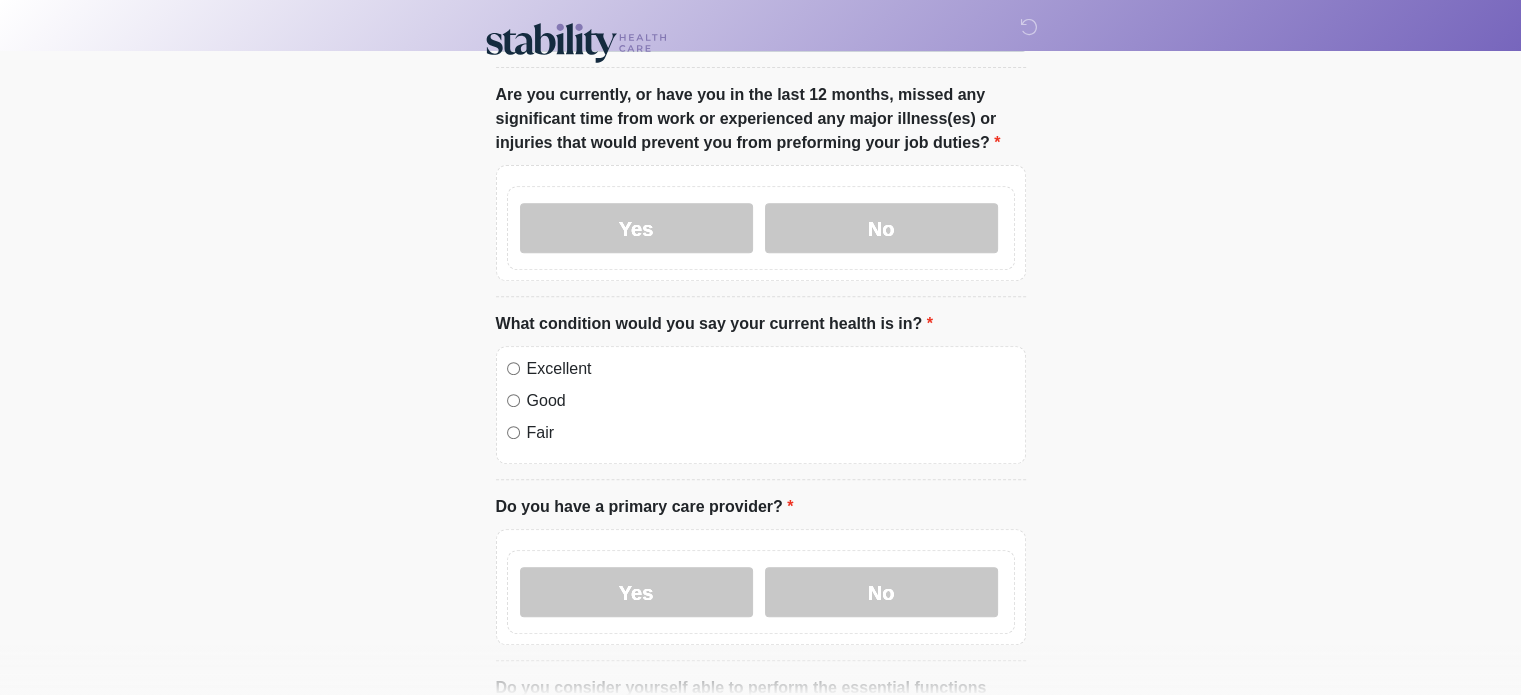 scroll, scrollTop: 779, scrollLeft: 0, axis: vertical 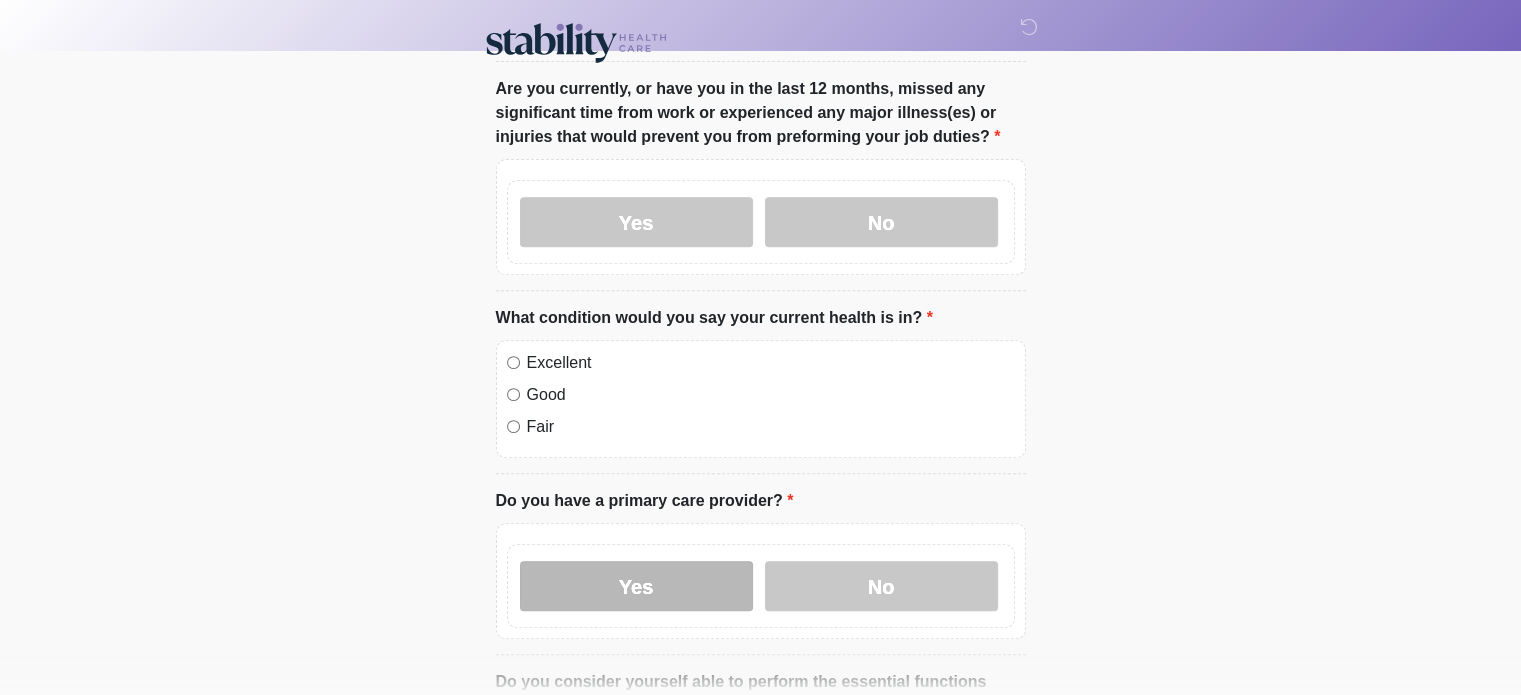 click on "Yes" at bounding box center (636, 586) 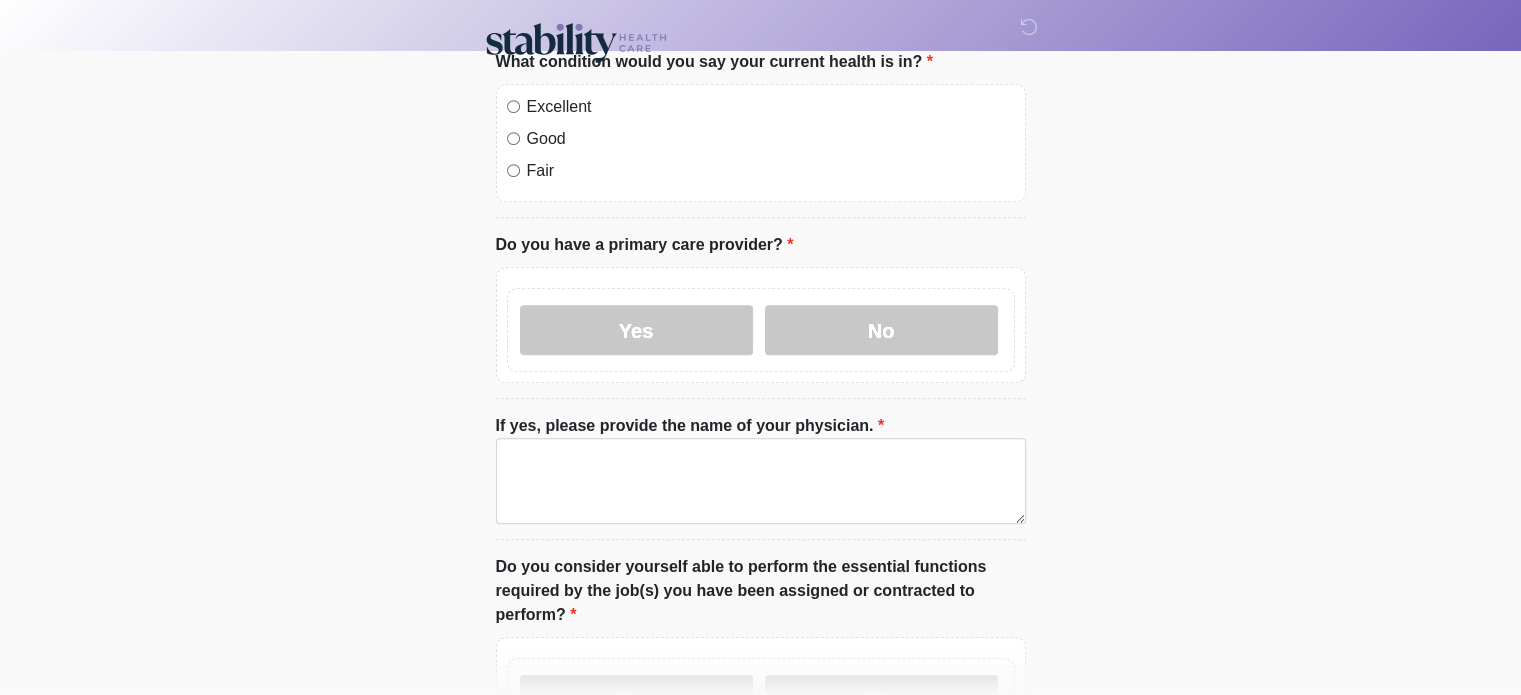 scroll, scrollTop: 1056, scrollLeft: 0, axis: vertical 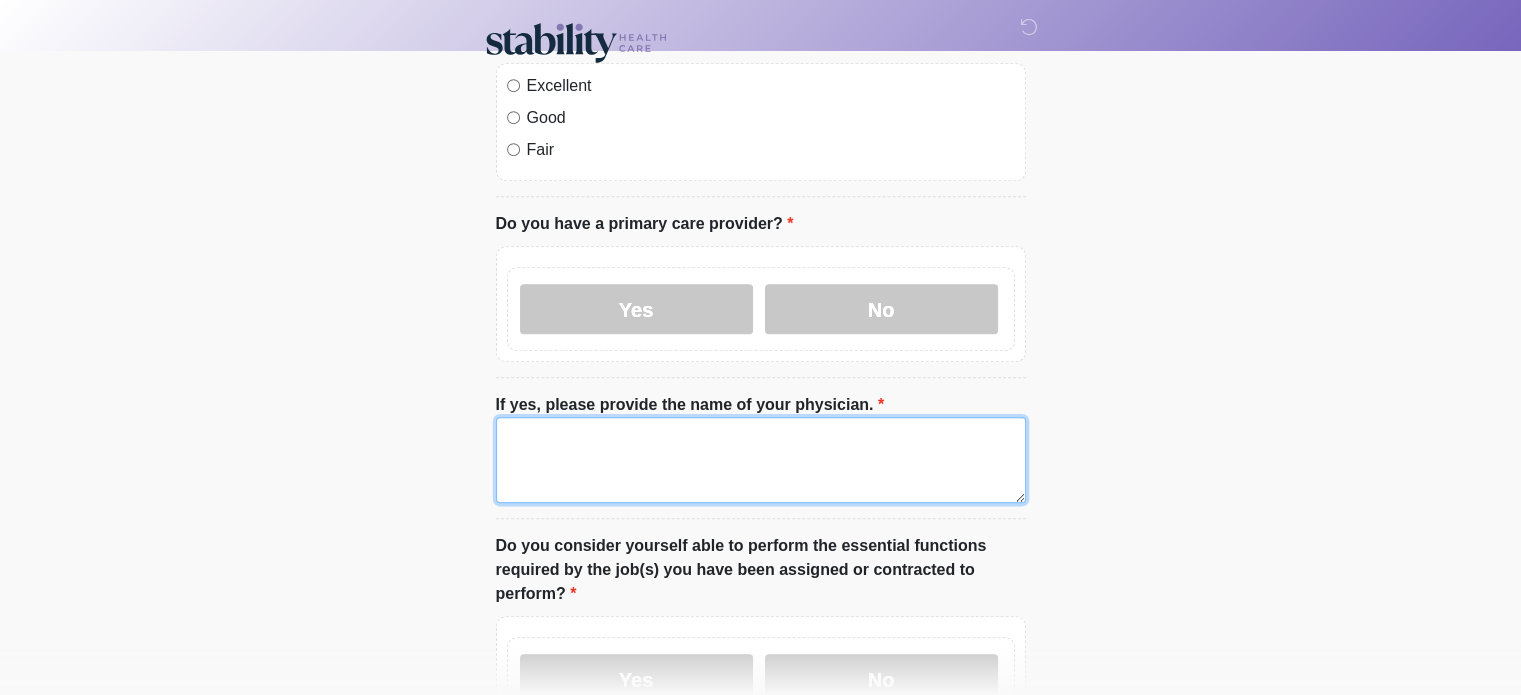 click on "If yes, please provide the name of your physician." at bounding box center (761, 460) 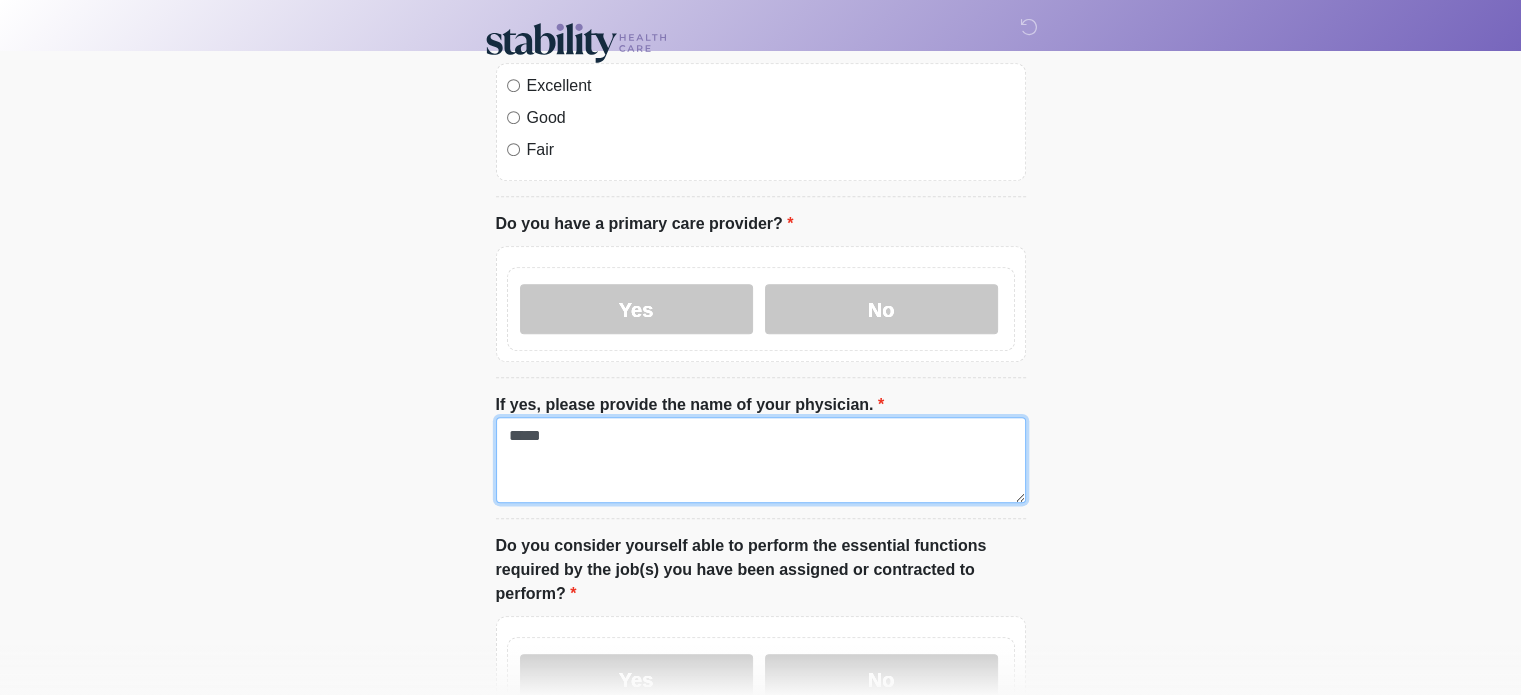 click on "*****" at bounding box center (761, 460) 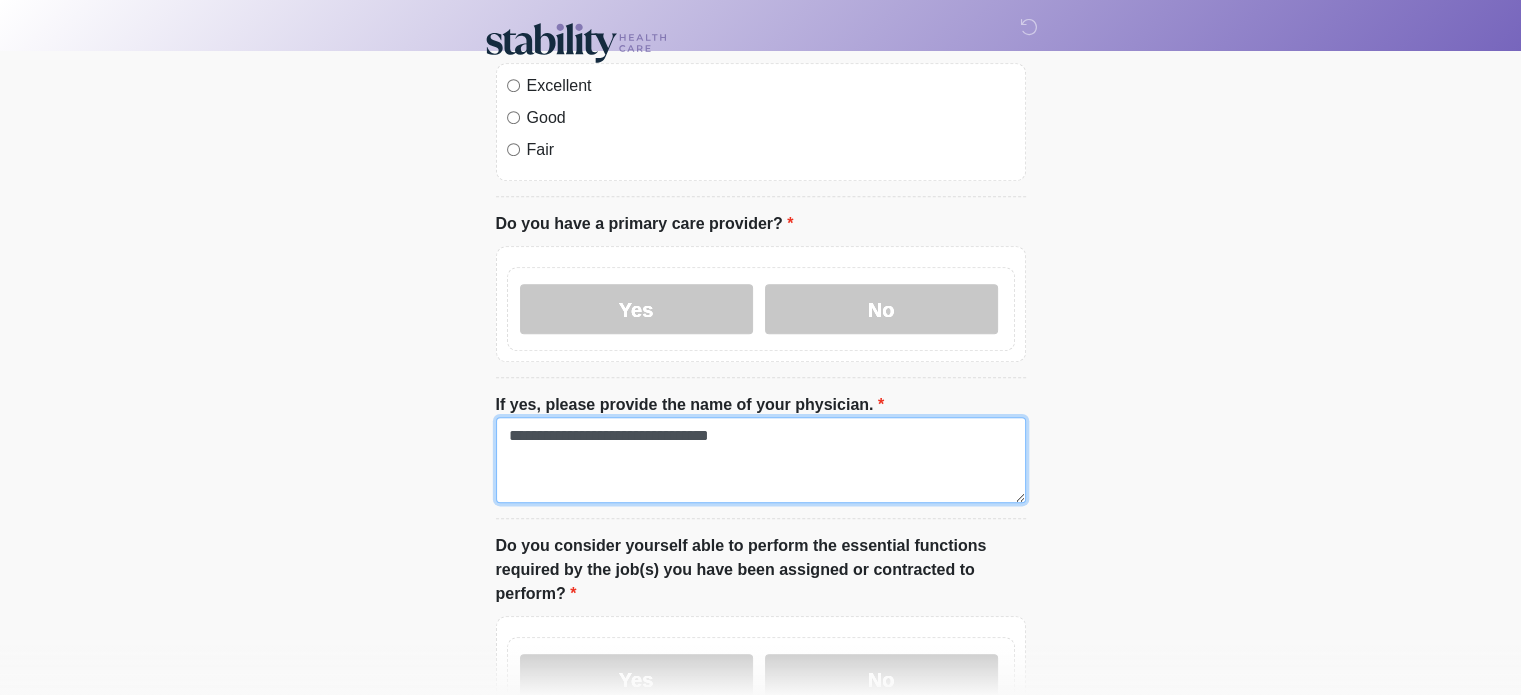 type on "**********" 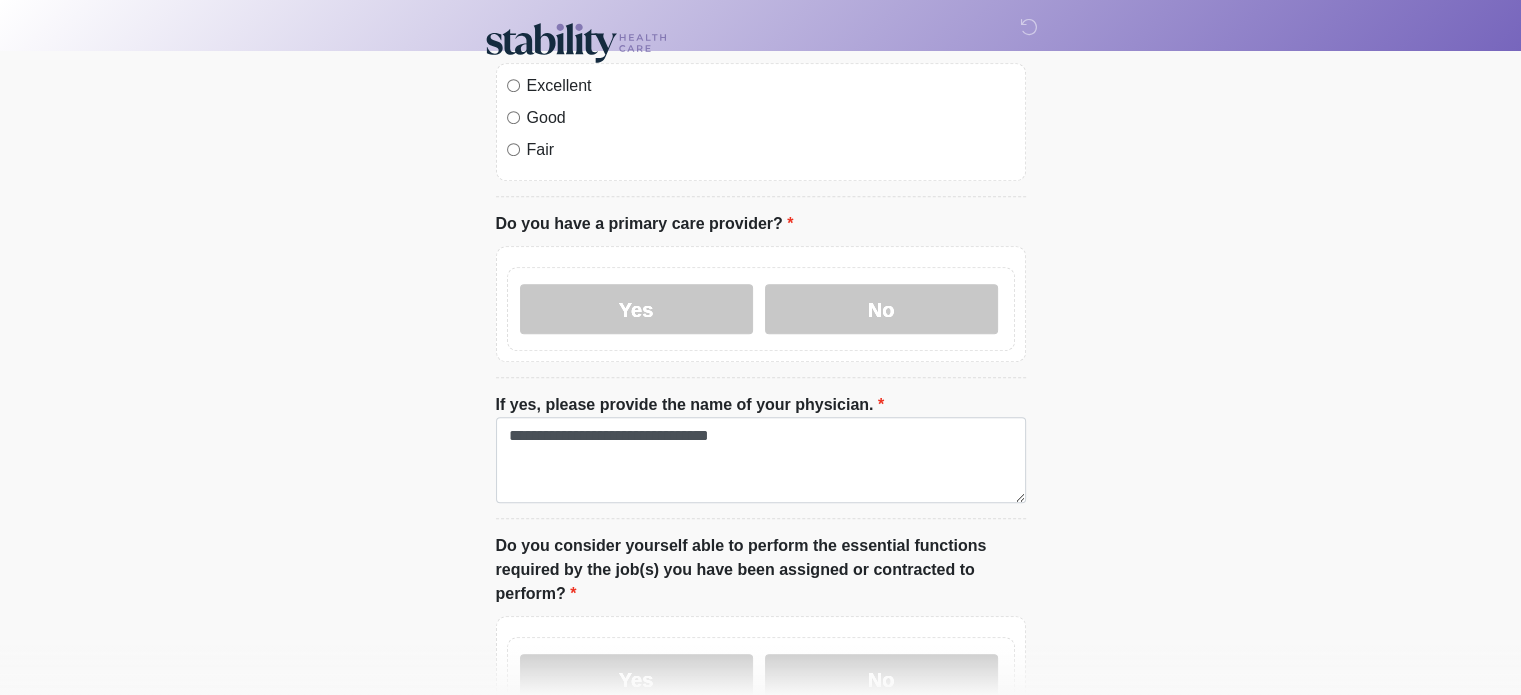 drag, startPoint x: 1520, startPoint y: 448, endPoint x: 1515, endPoint y: 494, distance: 46.270943 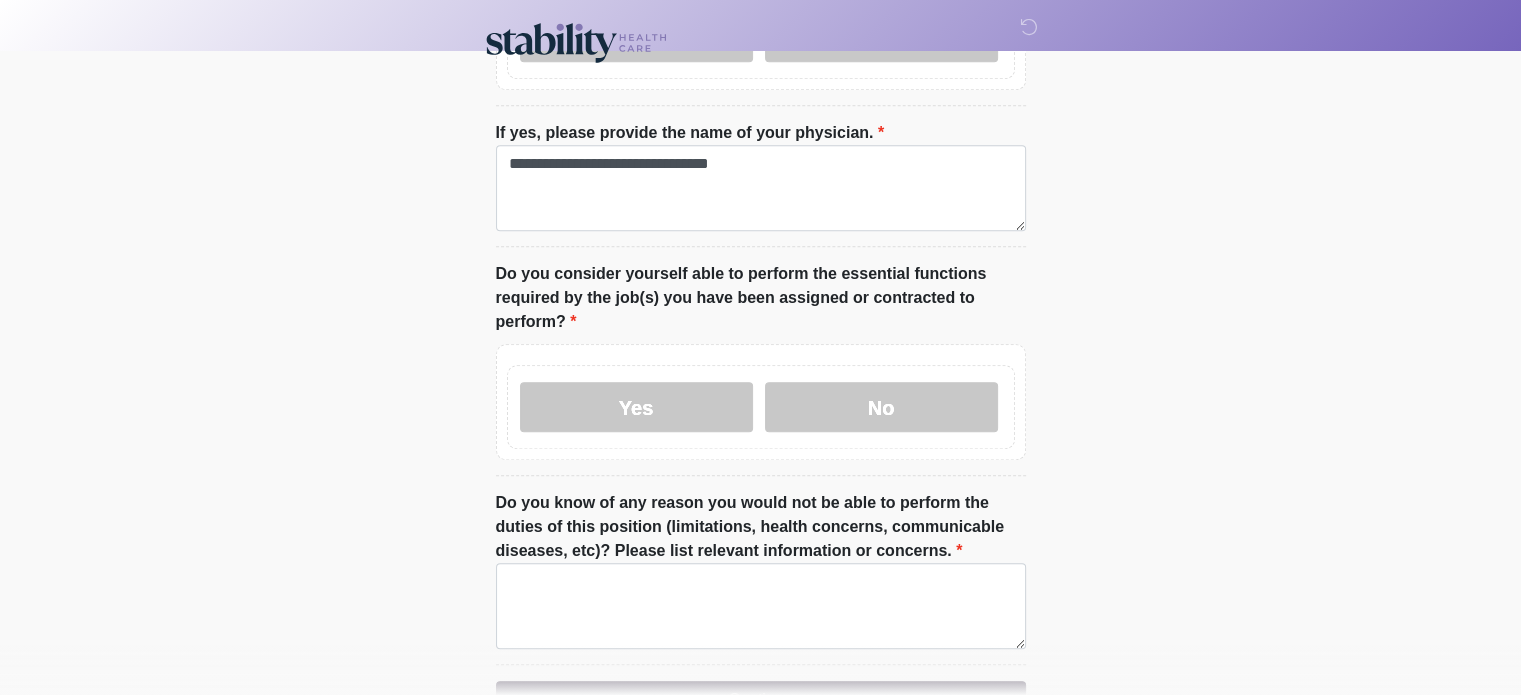 scroll, scrollTop: 1333, scrollLeft: 0, axis: vertical 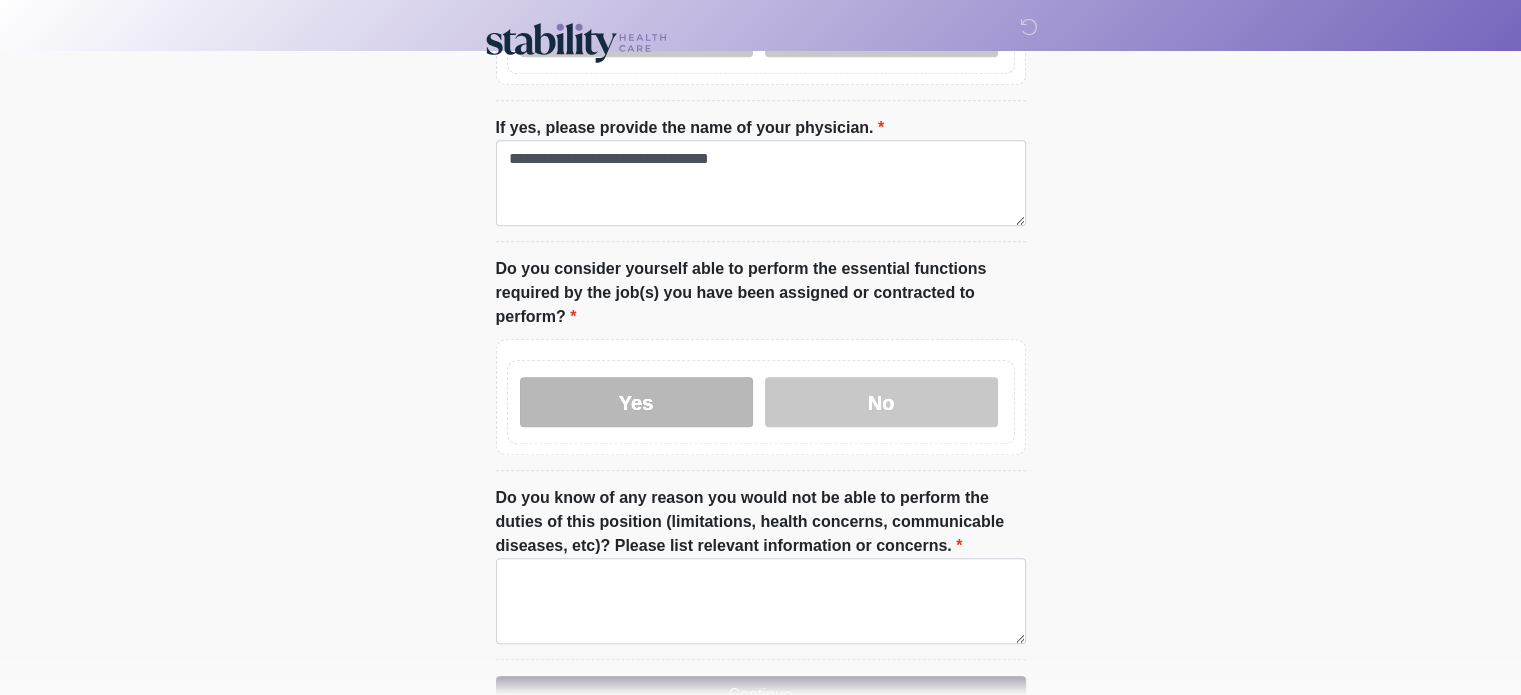 click on "Yes" at bounding box center [636, 402] 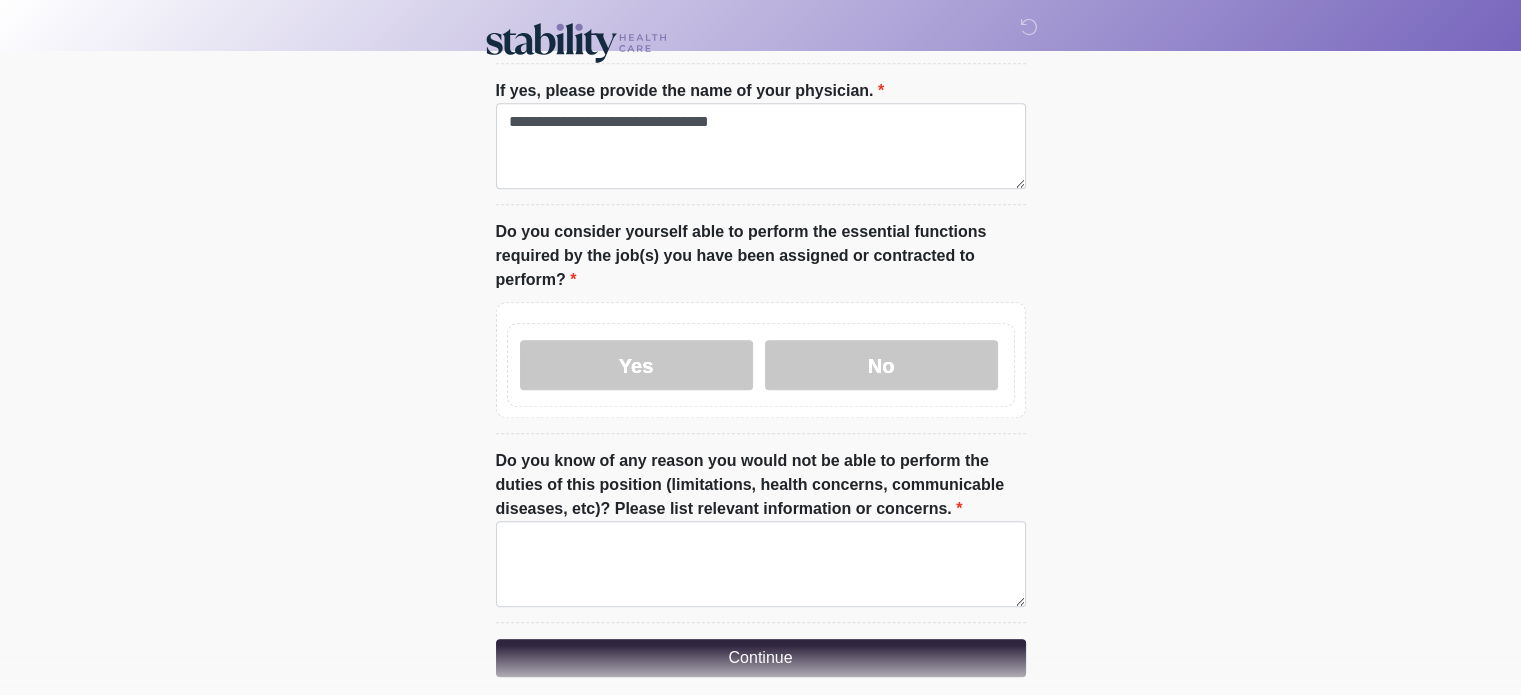 scroll, scrollTop: 1432, scrollLeft: 0, axis: vertical 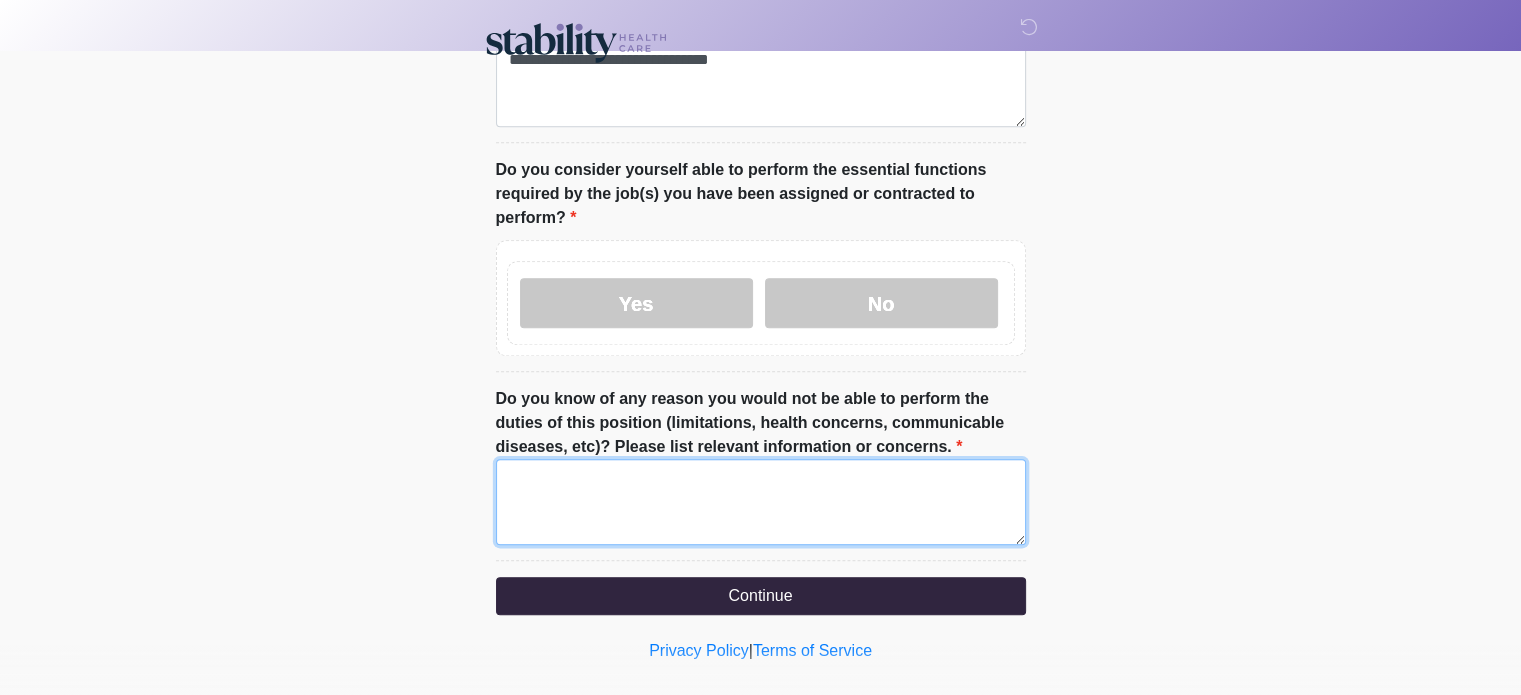 click on "Do you know of any reason you would not be able to perform the duties of this position (limitations, health concerns, communicable diseases, etc)?  Please list relevant information or concerns." at bounding box center [761, 502] 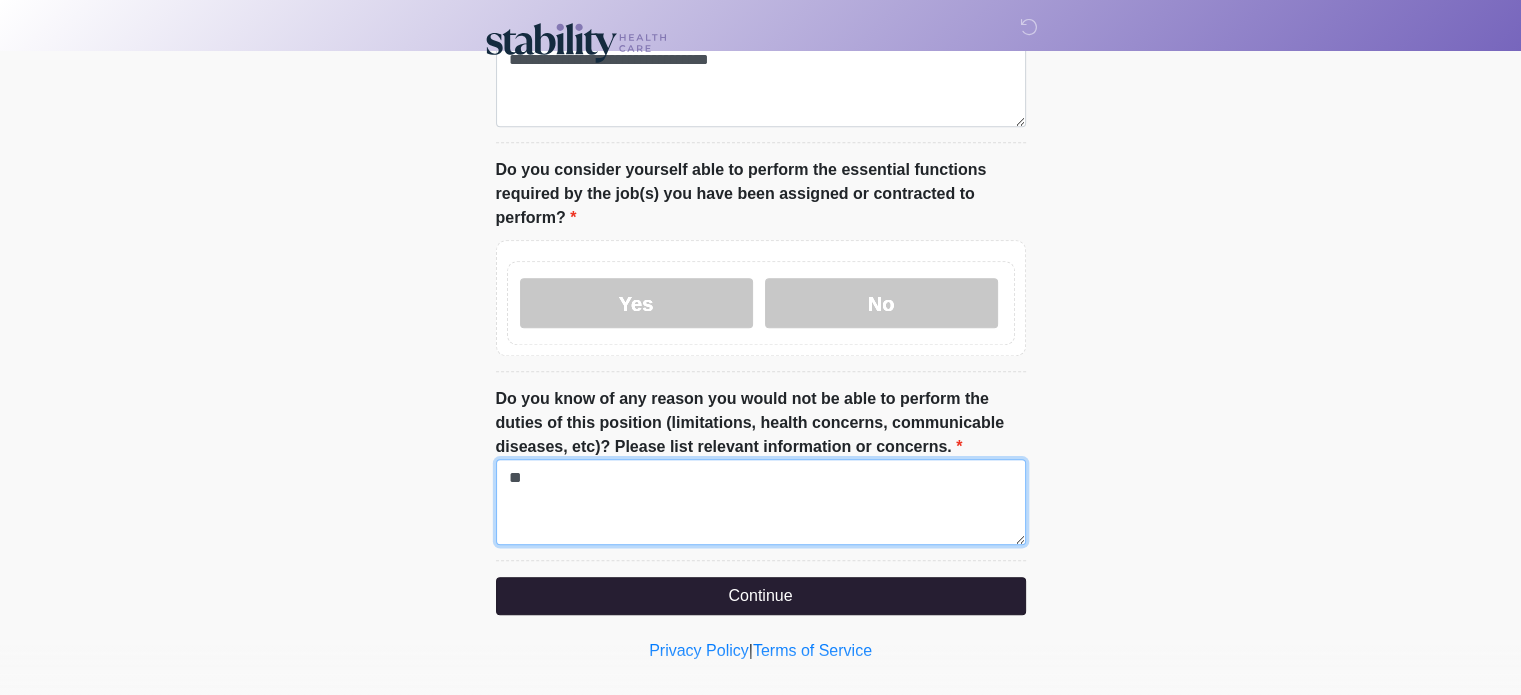 type on "**" 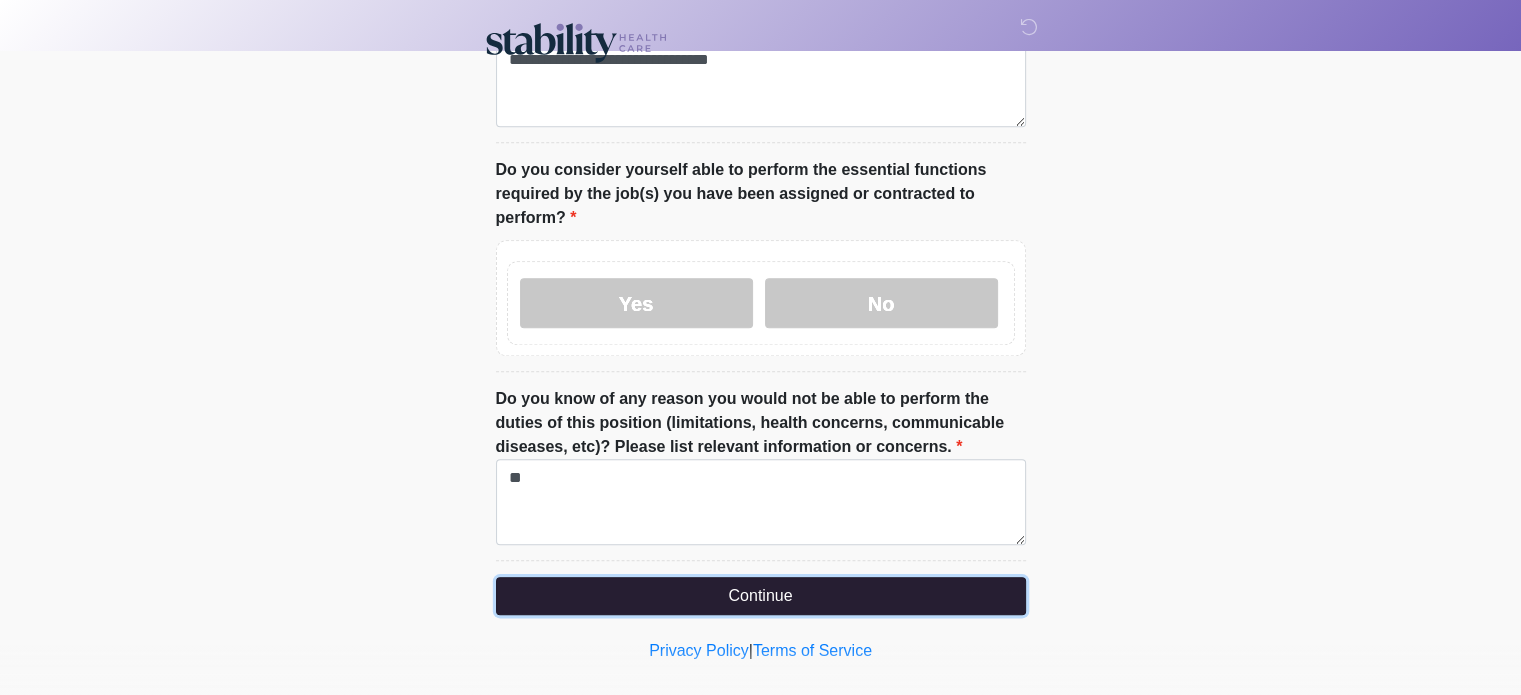 click on "Continue" at bounding box center (761, 596) 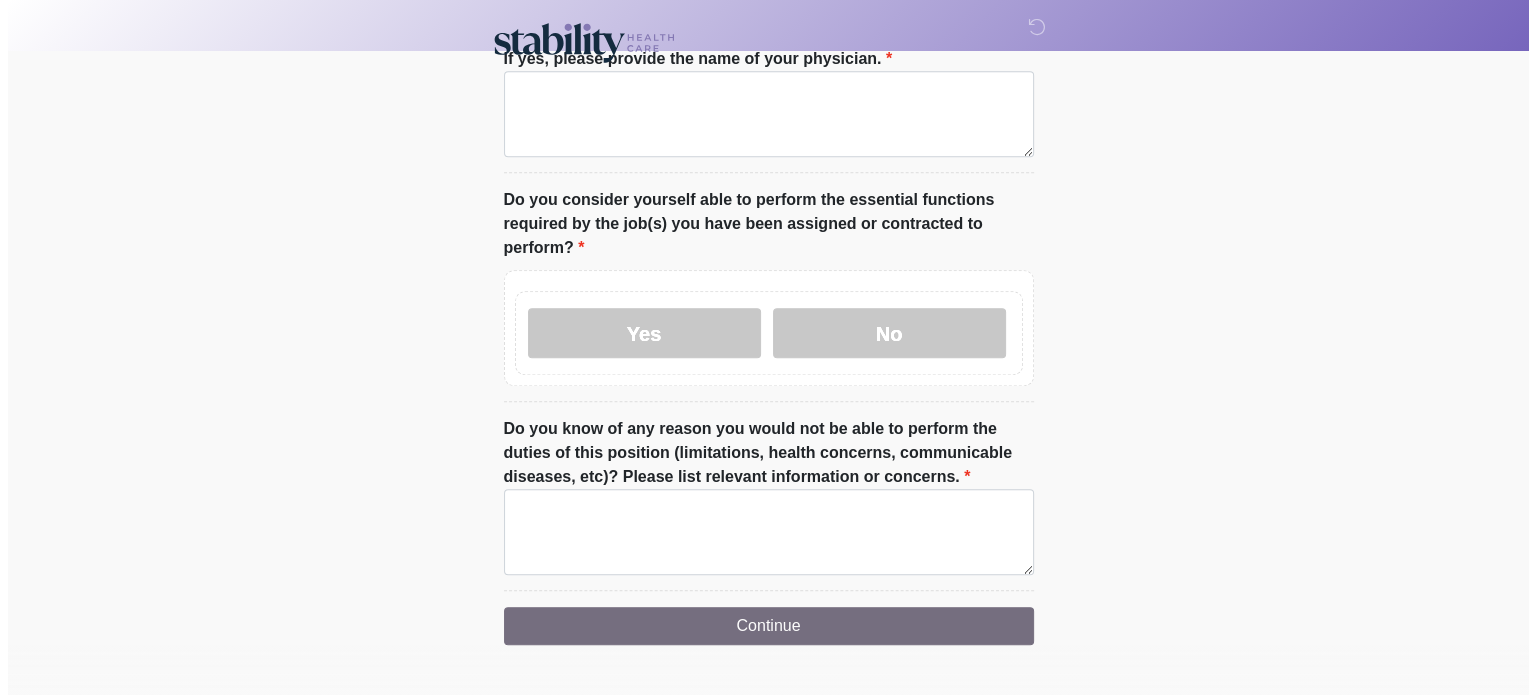 scroll, scrollTop: 0, scrollLeft: 0, axis: both 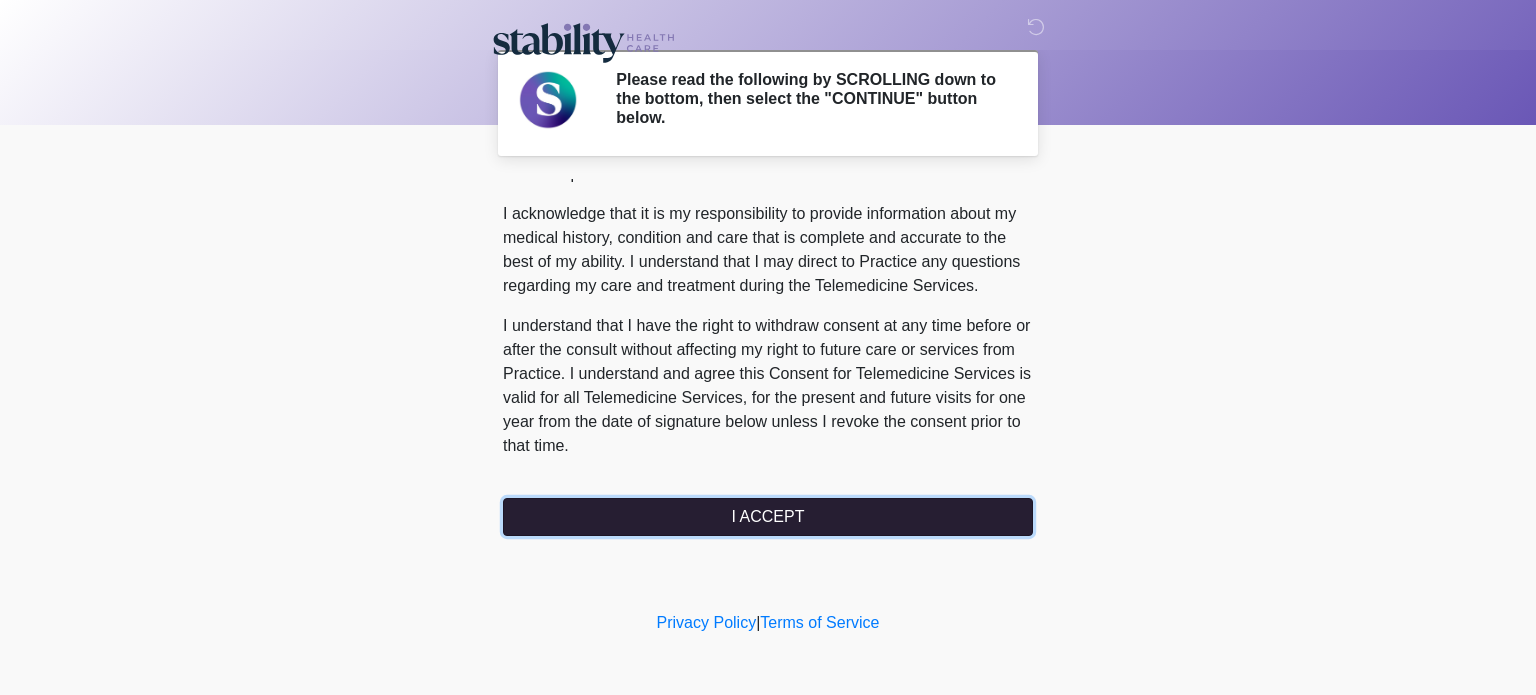 click on "I ACCEPT" at bounding box center [768, 517] 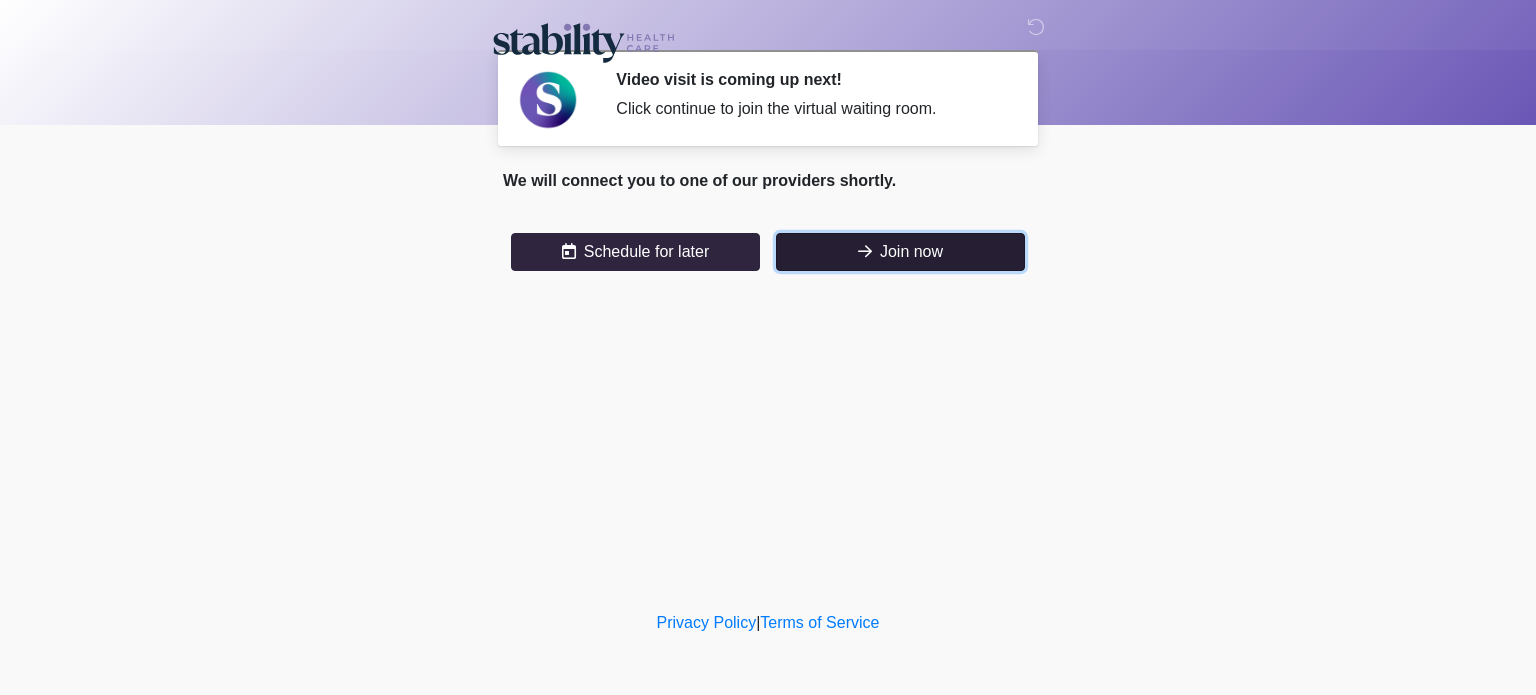 click on "Join now" at bounding box center (900, 252) 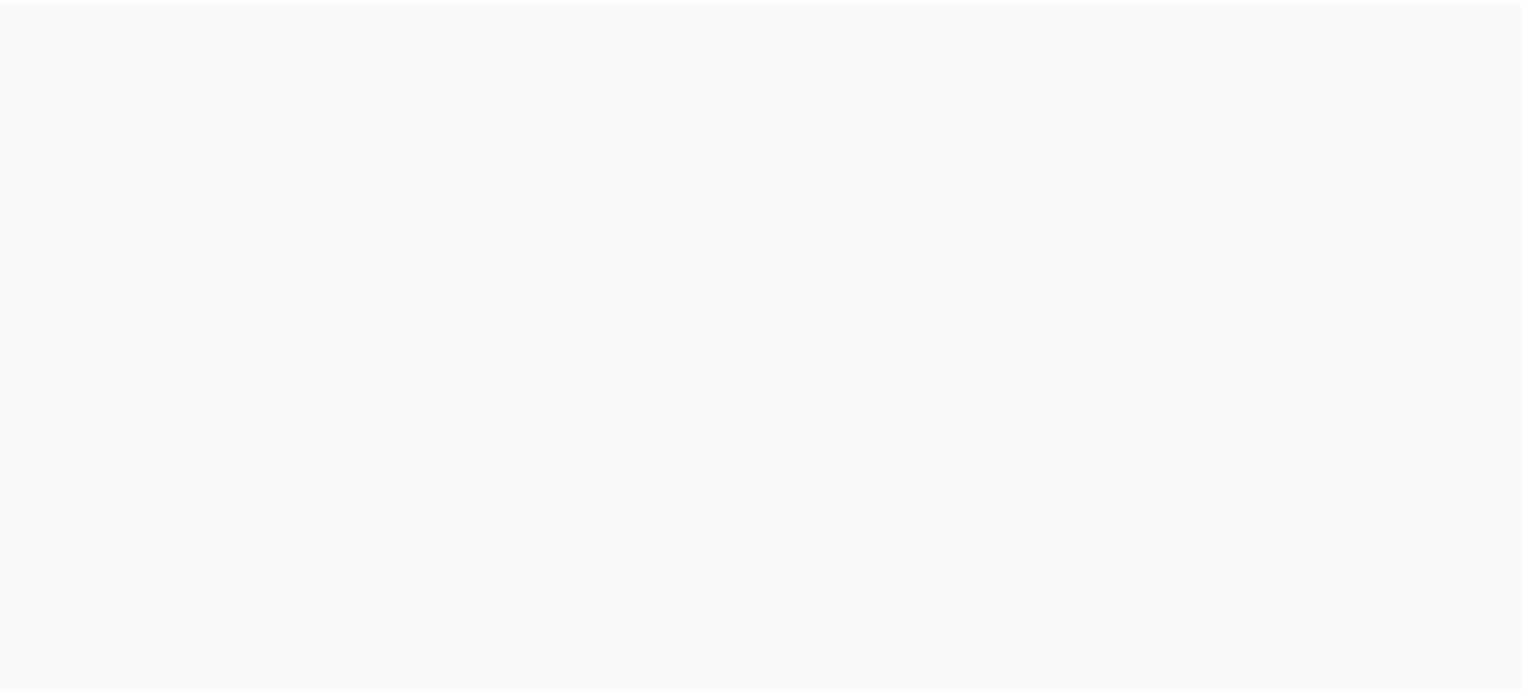 scroll, scrollTop: 0, scrollLeft: 0, axis: both 